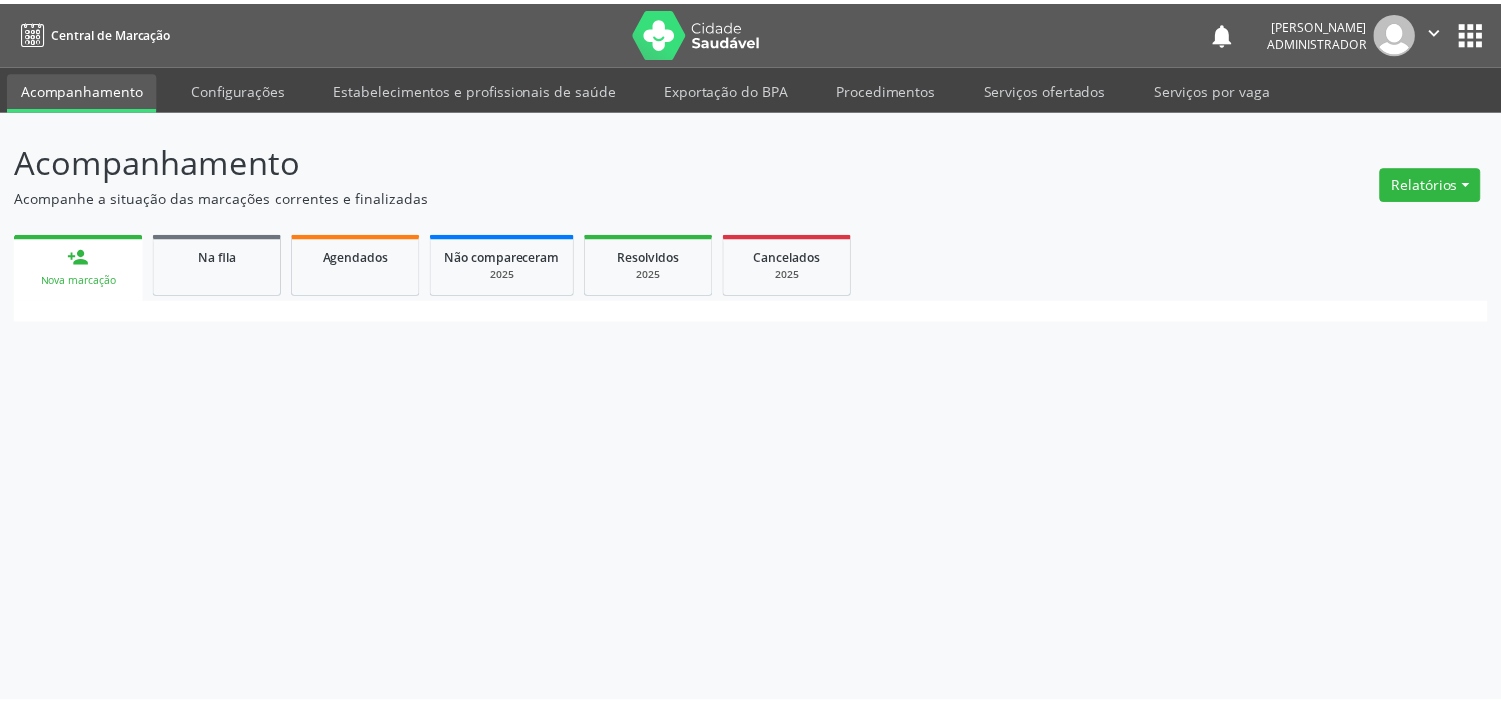 scroll, scrollTop: 0, scrollLeft: 0, axis: both 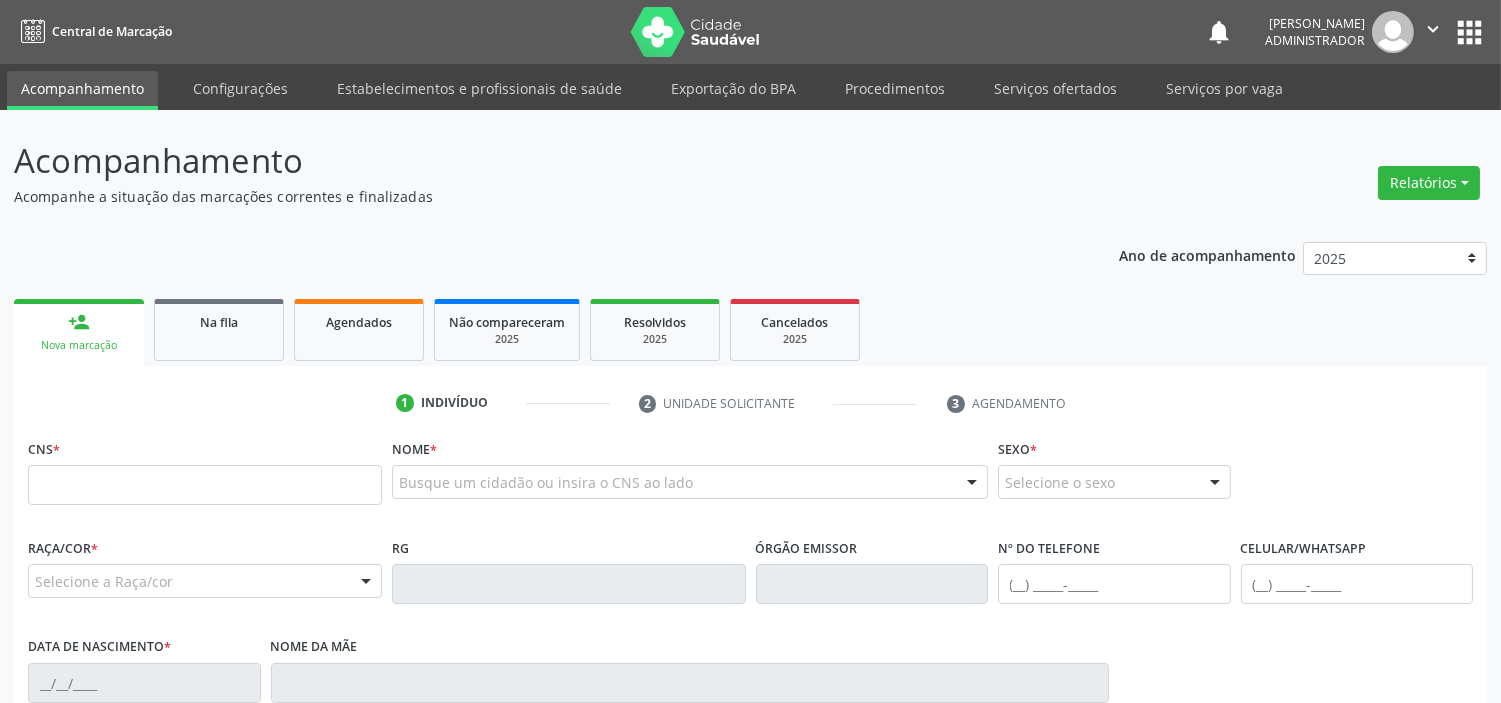 click on "Serviços ofertados" at bounding box center [1055, 88] 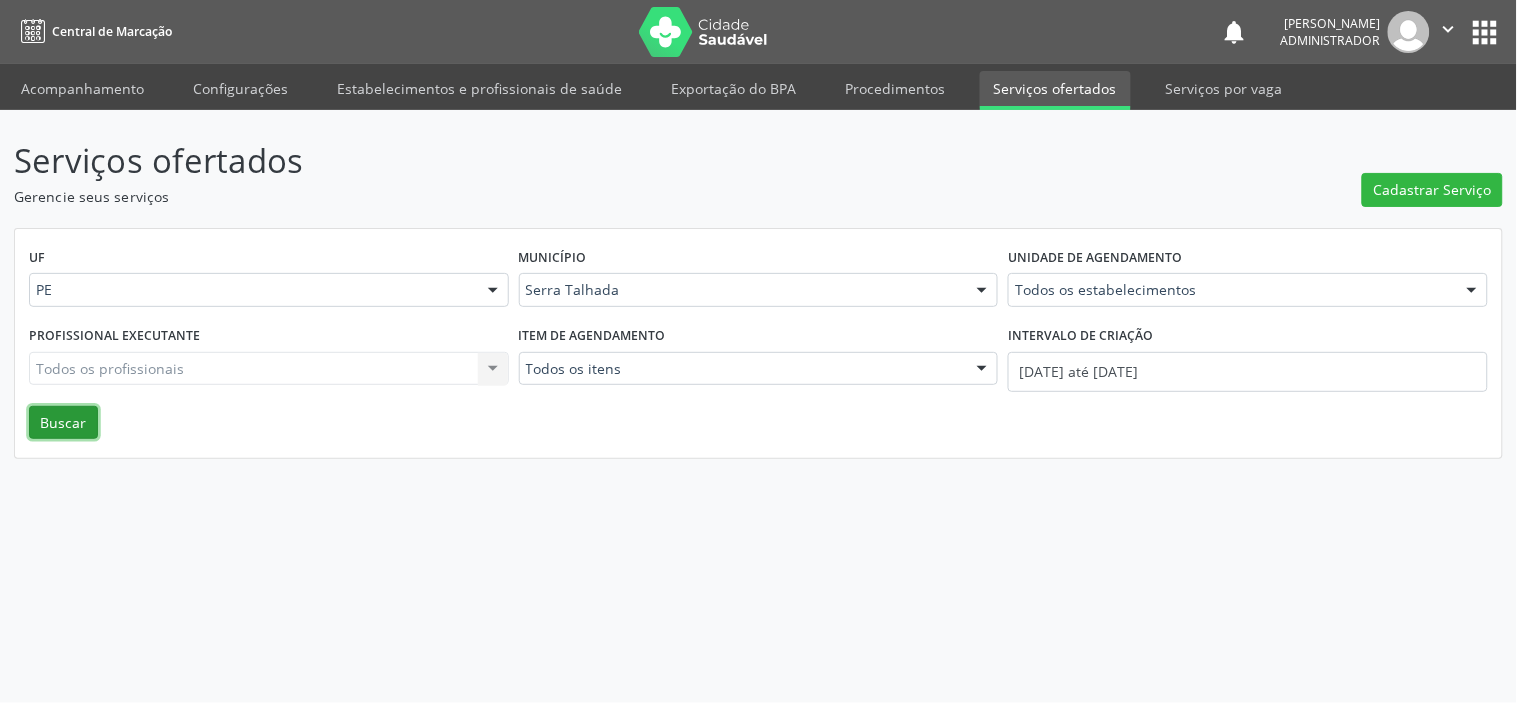click on "Buscar" at bounding box center [63, 423] 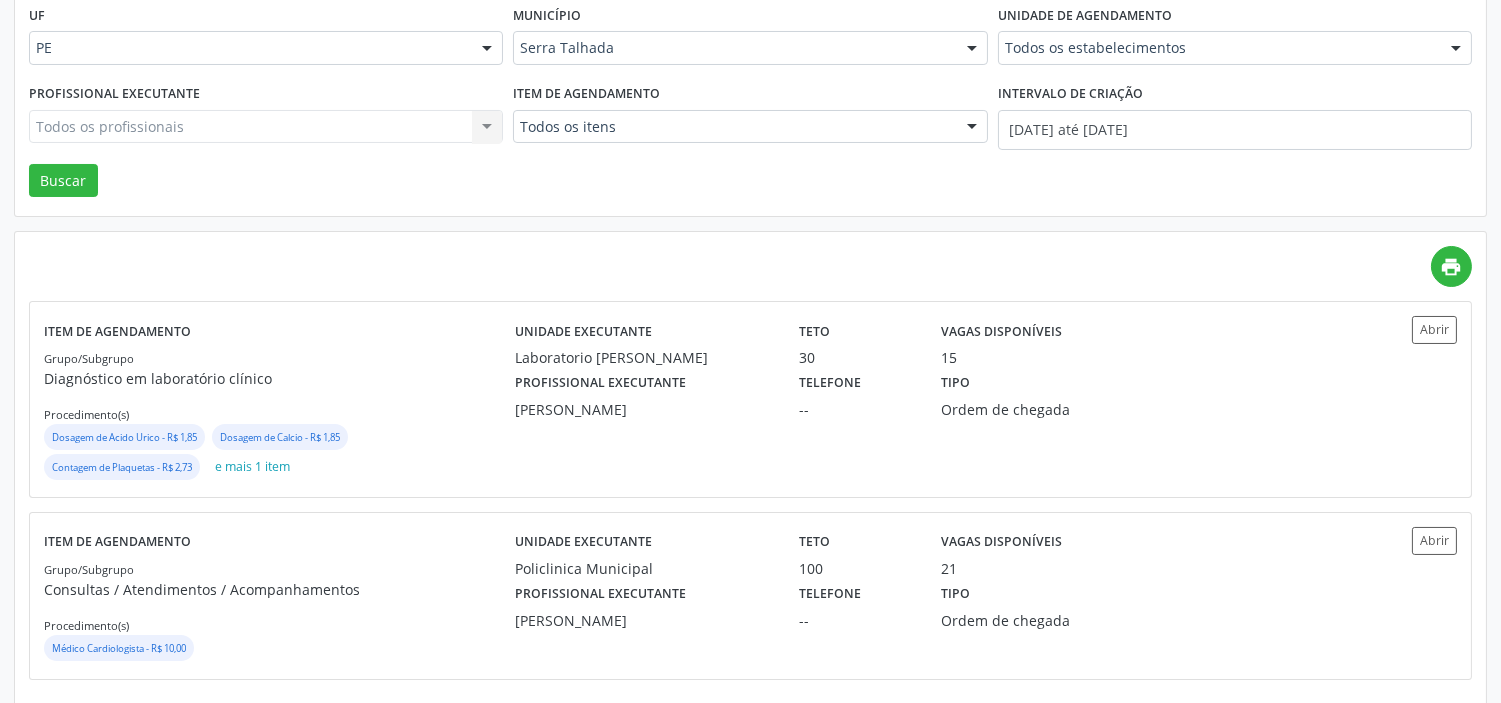 scroll, scrollTop: 261, scrollLeft: 0, axis: vertical 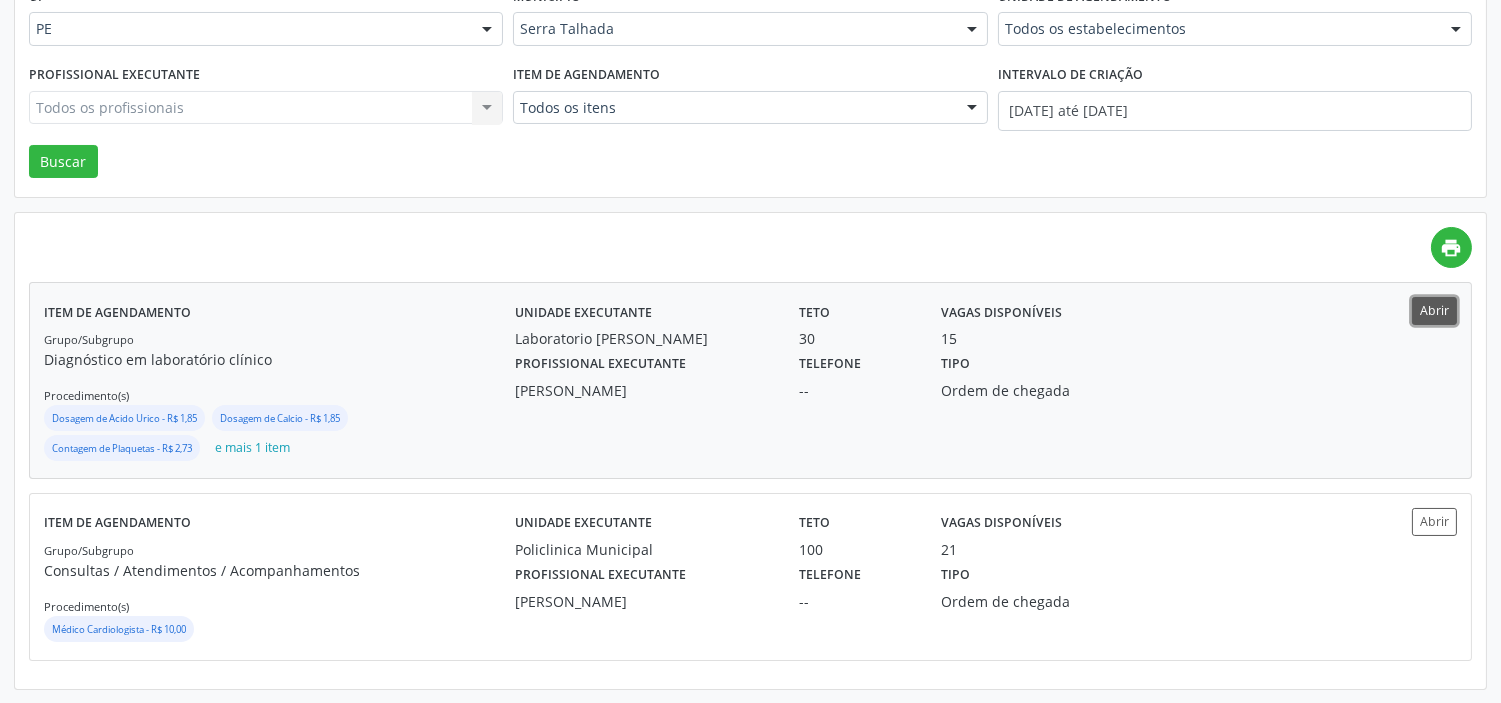 click on "Abrir" at bounding box center (1434, 310) 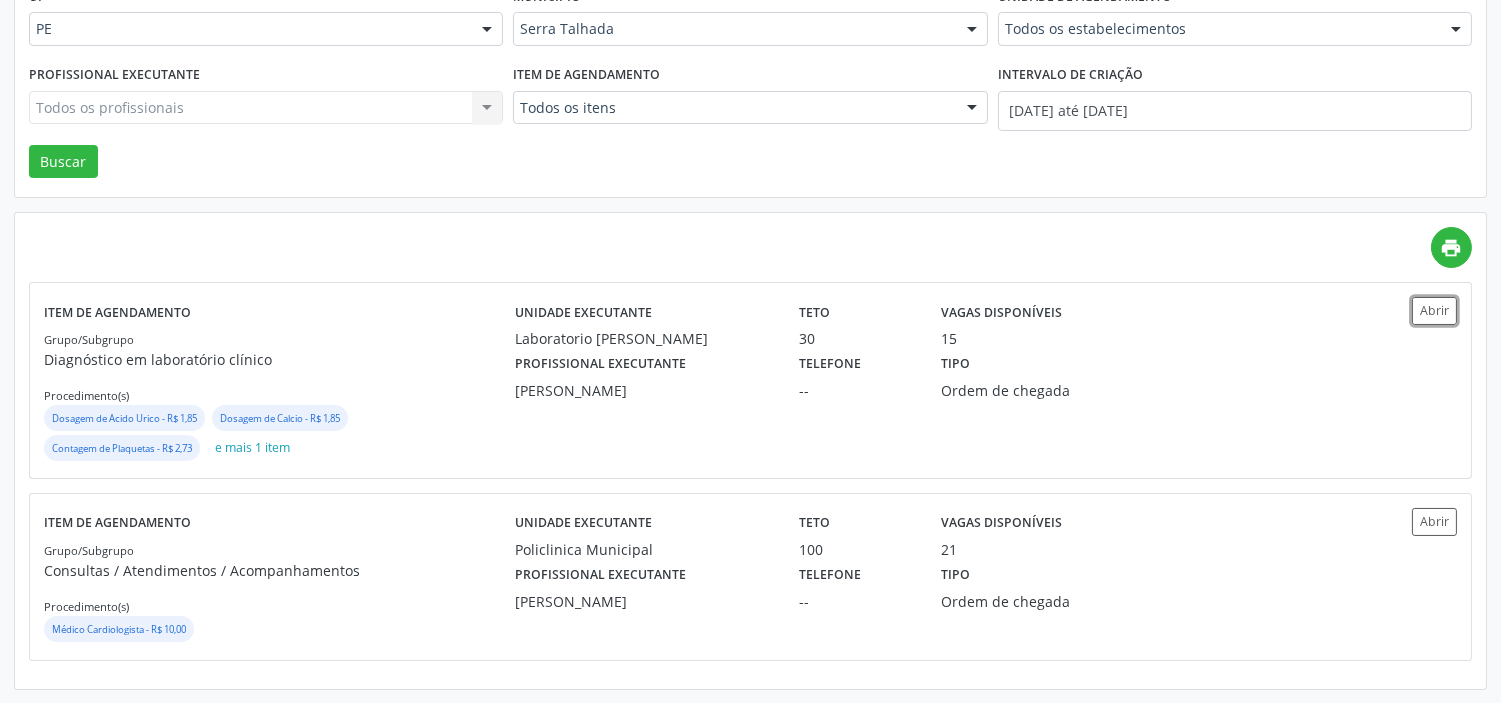 scroll, scrollTop: 0, scrollLeft: 0, axis: both 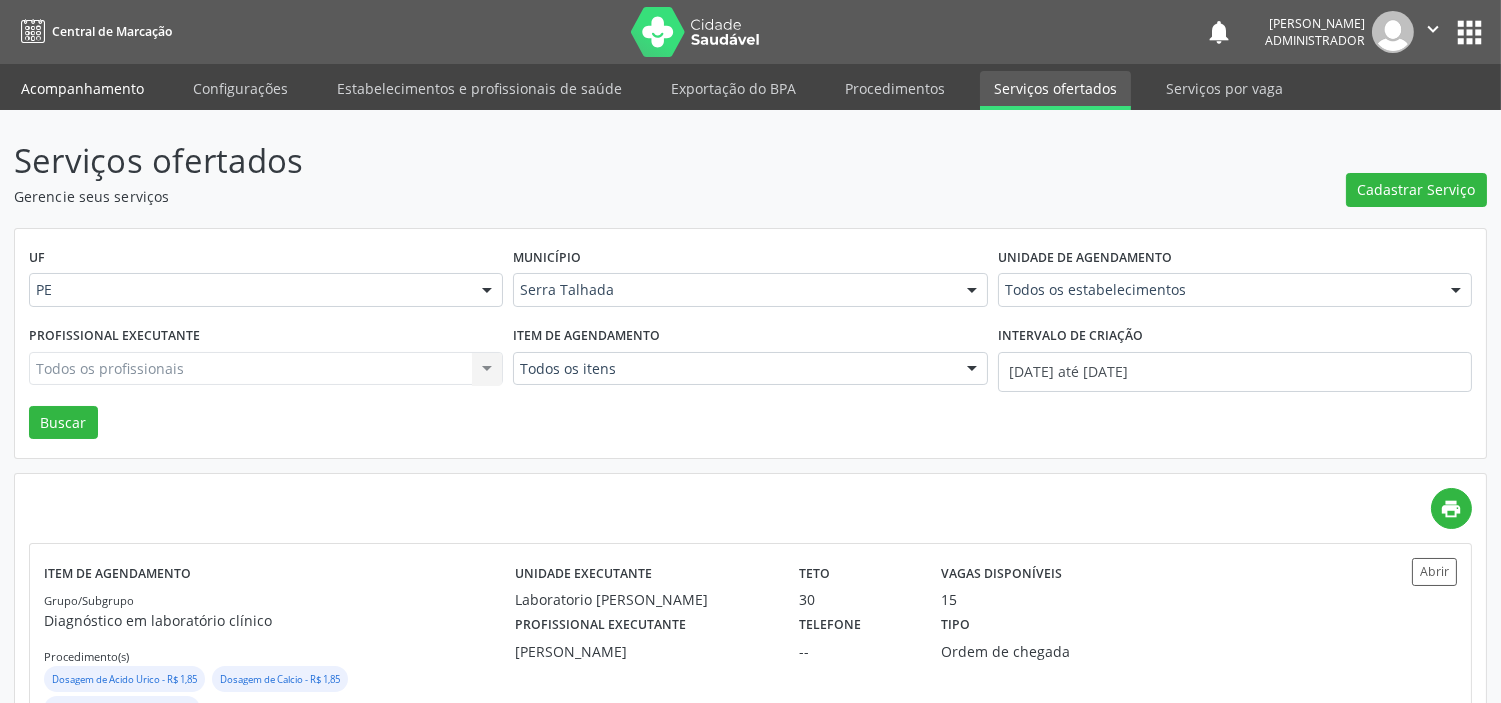 click on "Acompanhamento" at bounding box center [82, 88] 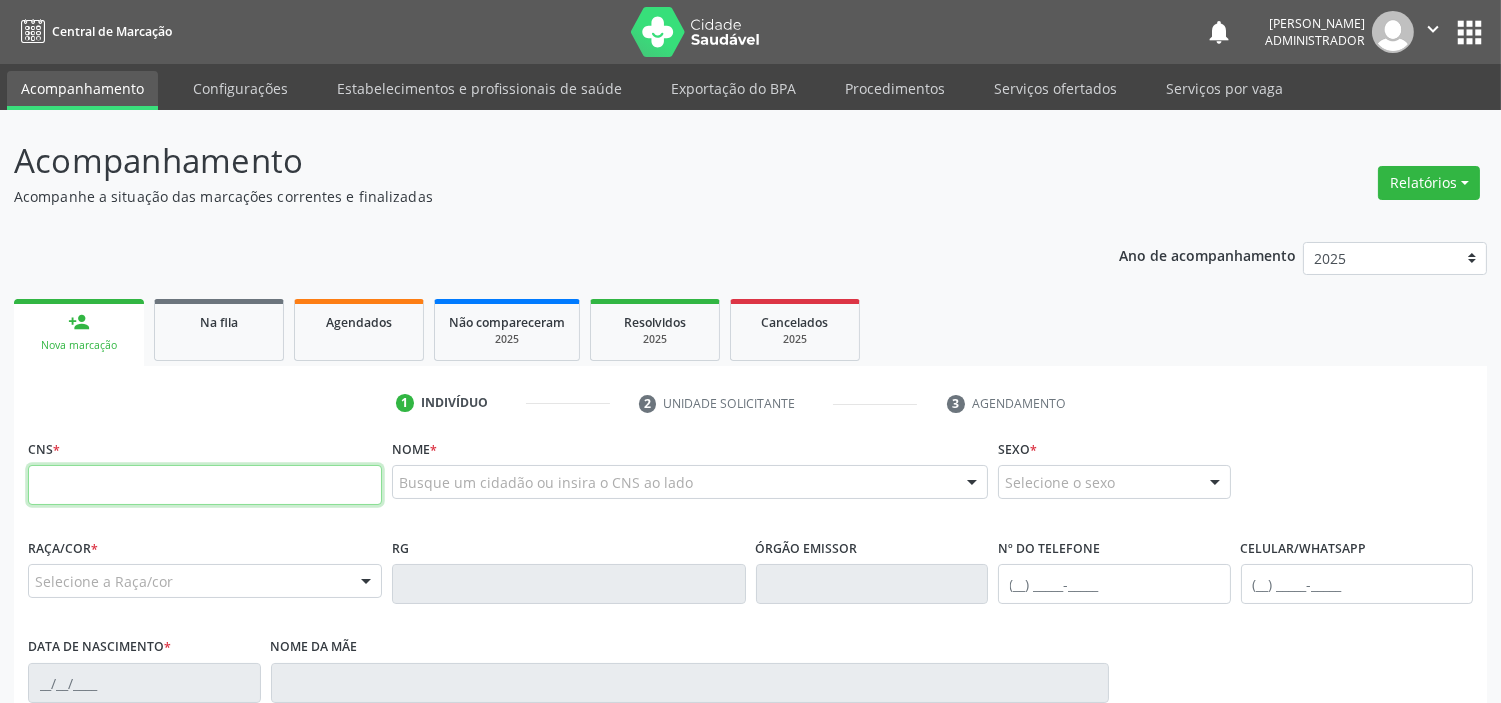 click at bounding box center [205, 485] 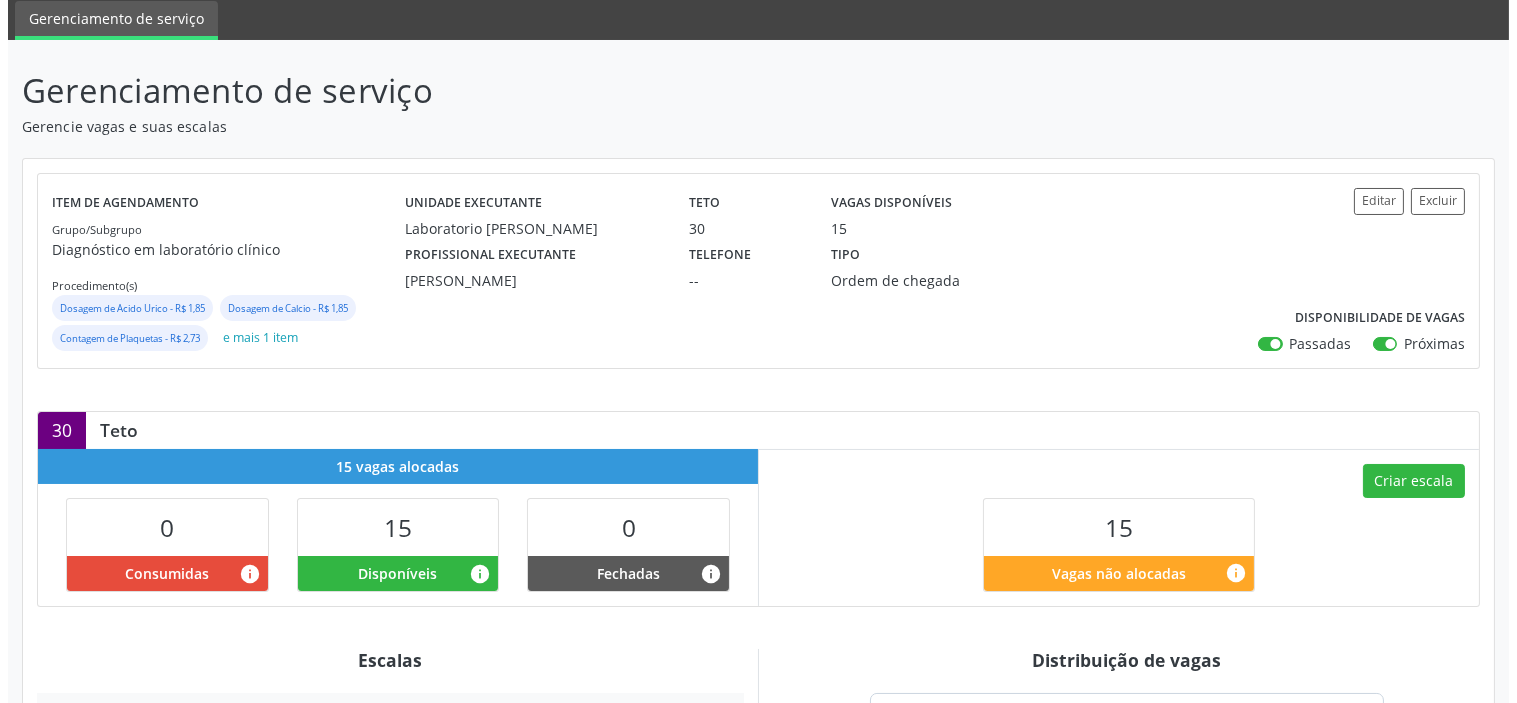 scroll, scrollTop: 111, scrollLeft: 0, axis: vertical 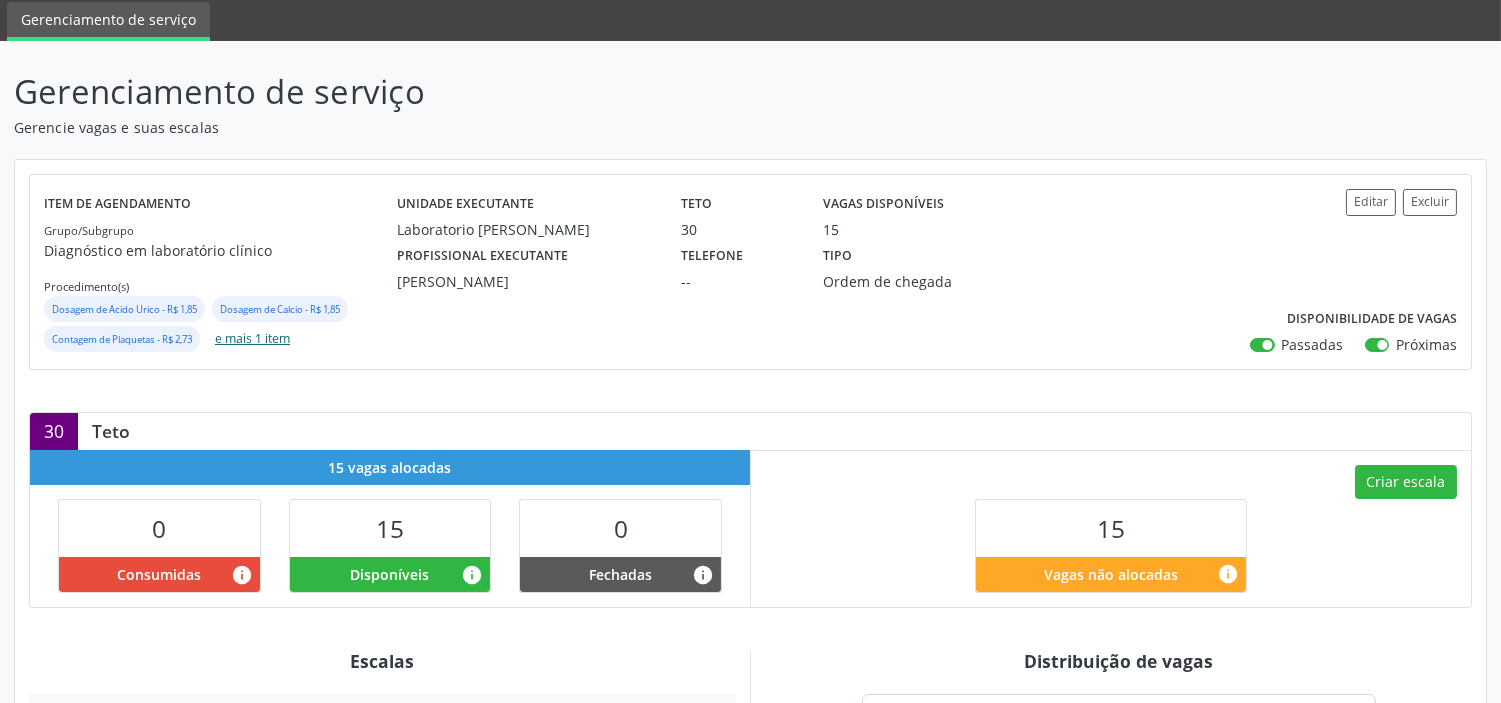 click on "e mais 1 item" at bounding box center [252, 339] 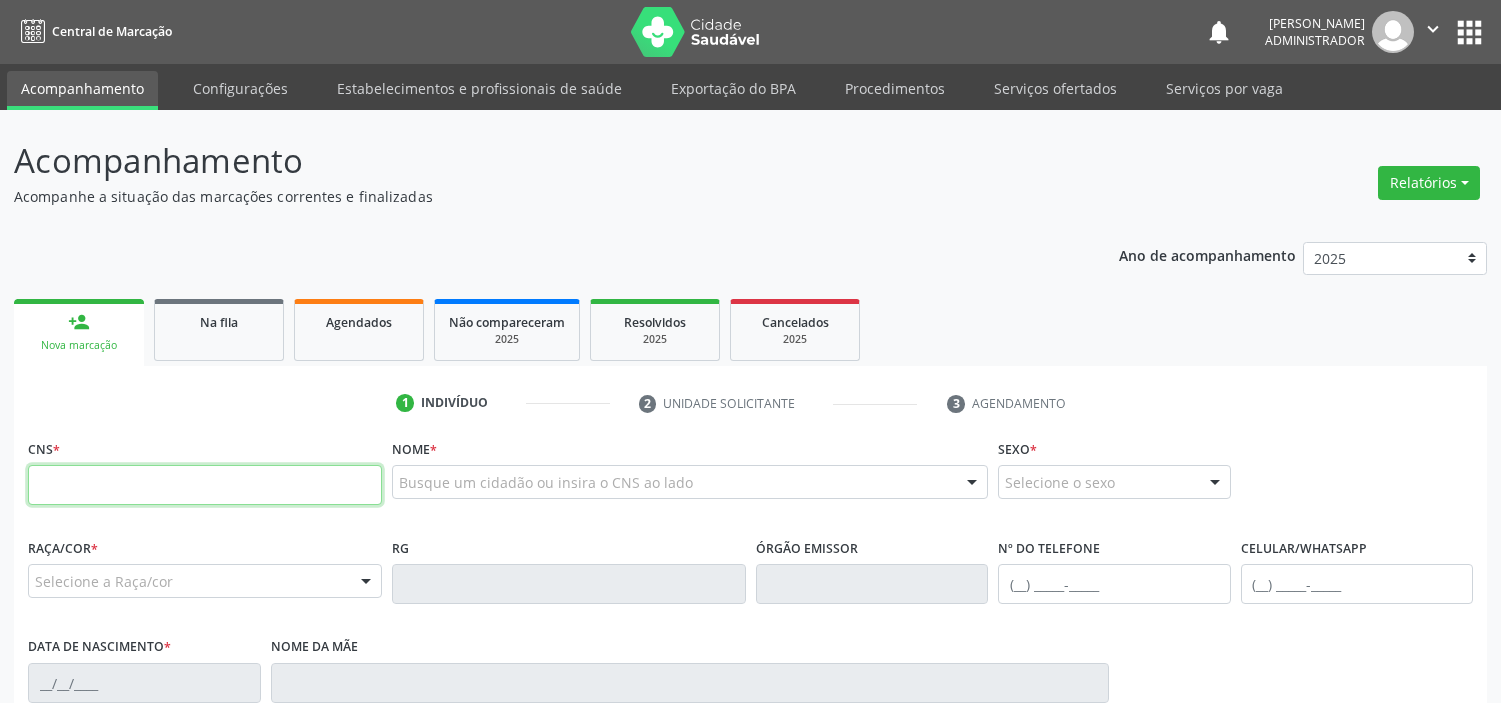 scroll, scrollTop: 0, scrollLeft: 0, axis: both 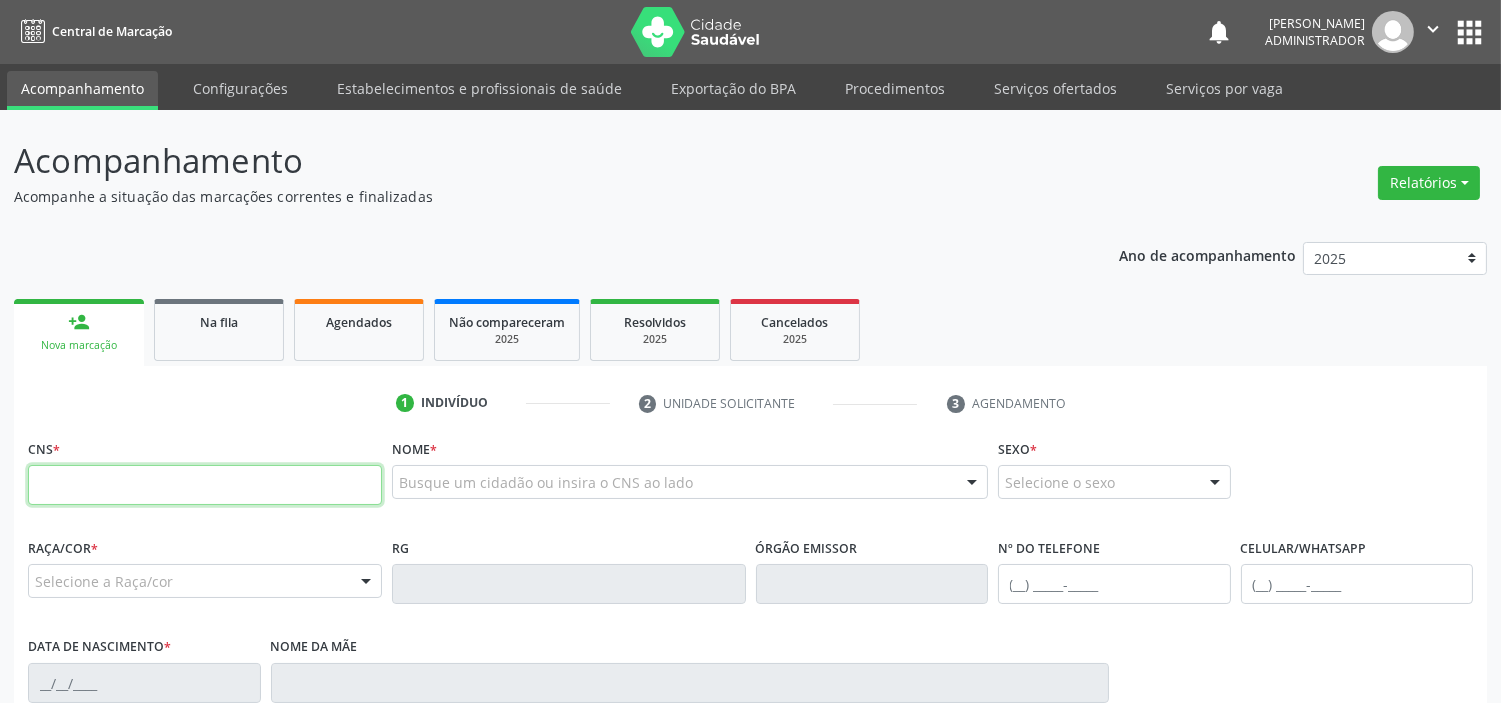 paste on "217 5178 1987 0004" 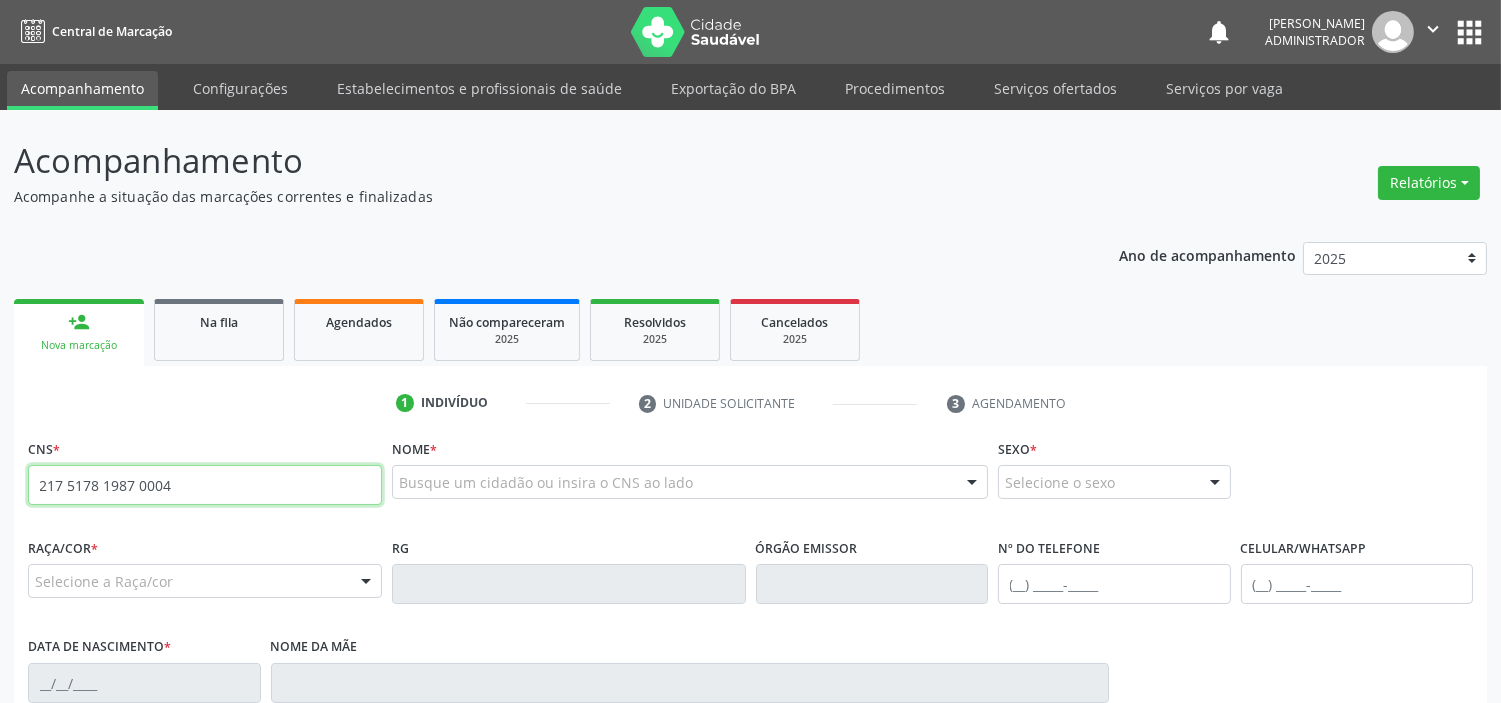 type on "217 5178 1987 0004" 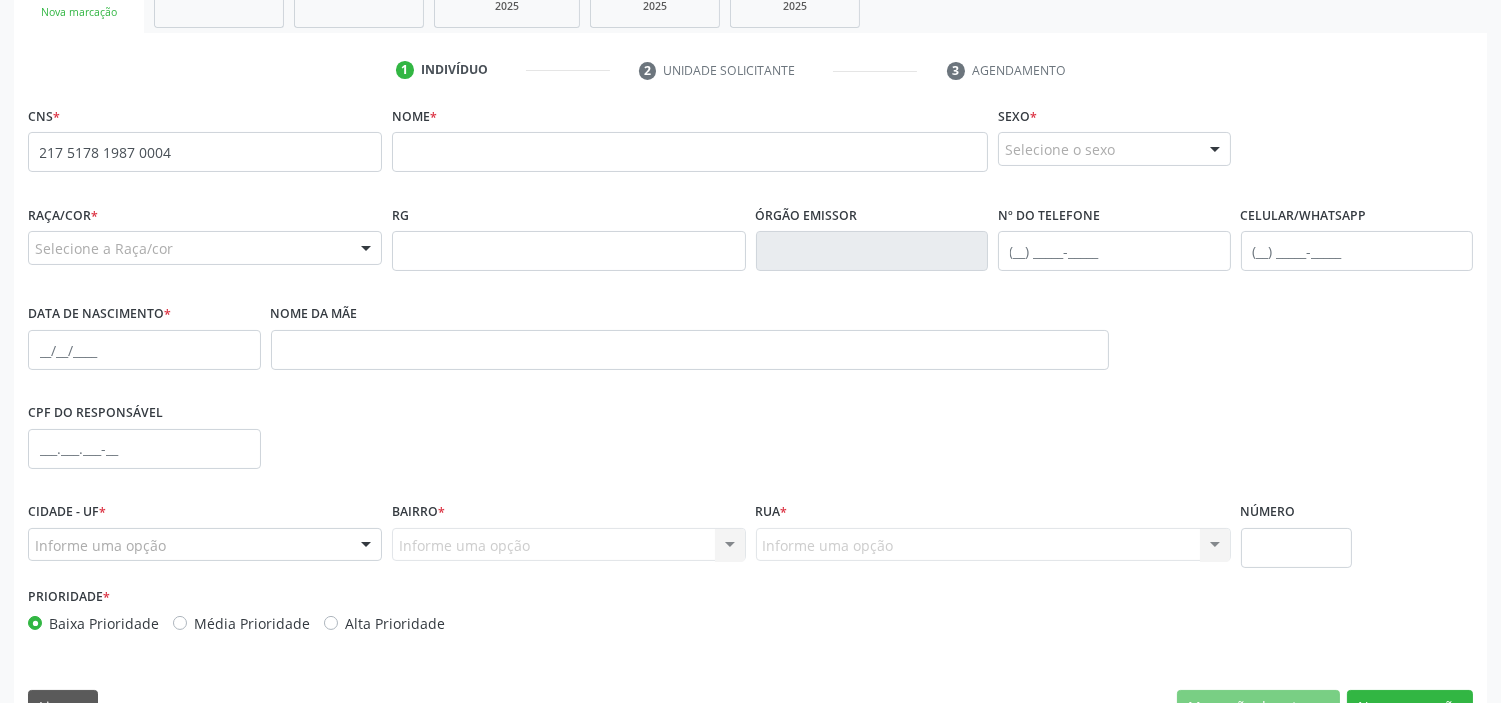 scroll, scrollTop: 380, scrollLeft: 0, axis: vertical 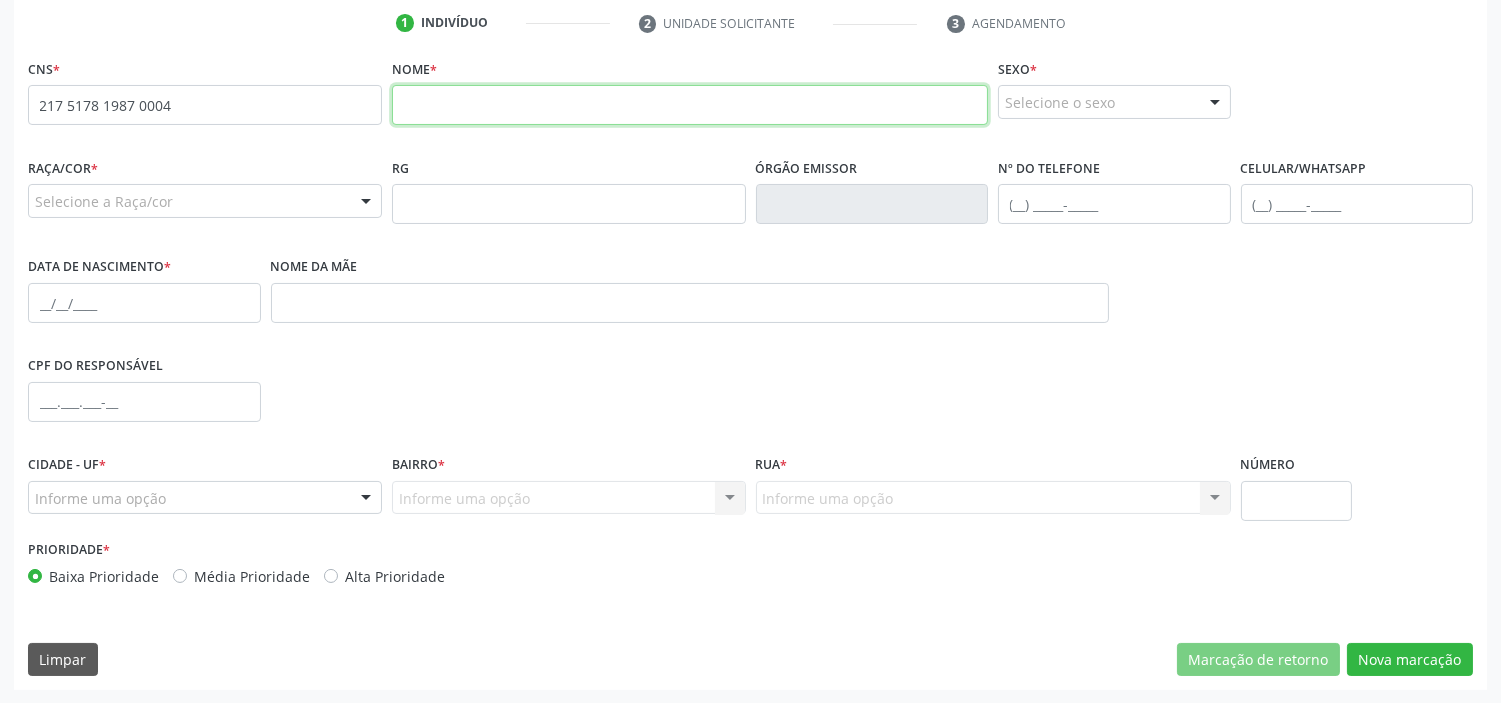 click at bounding box center [690, 105] 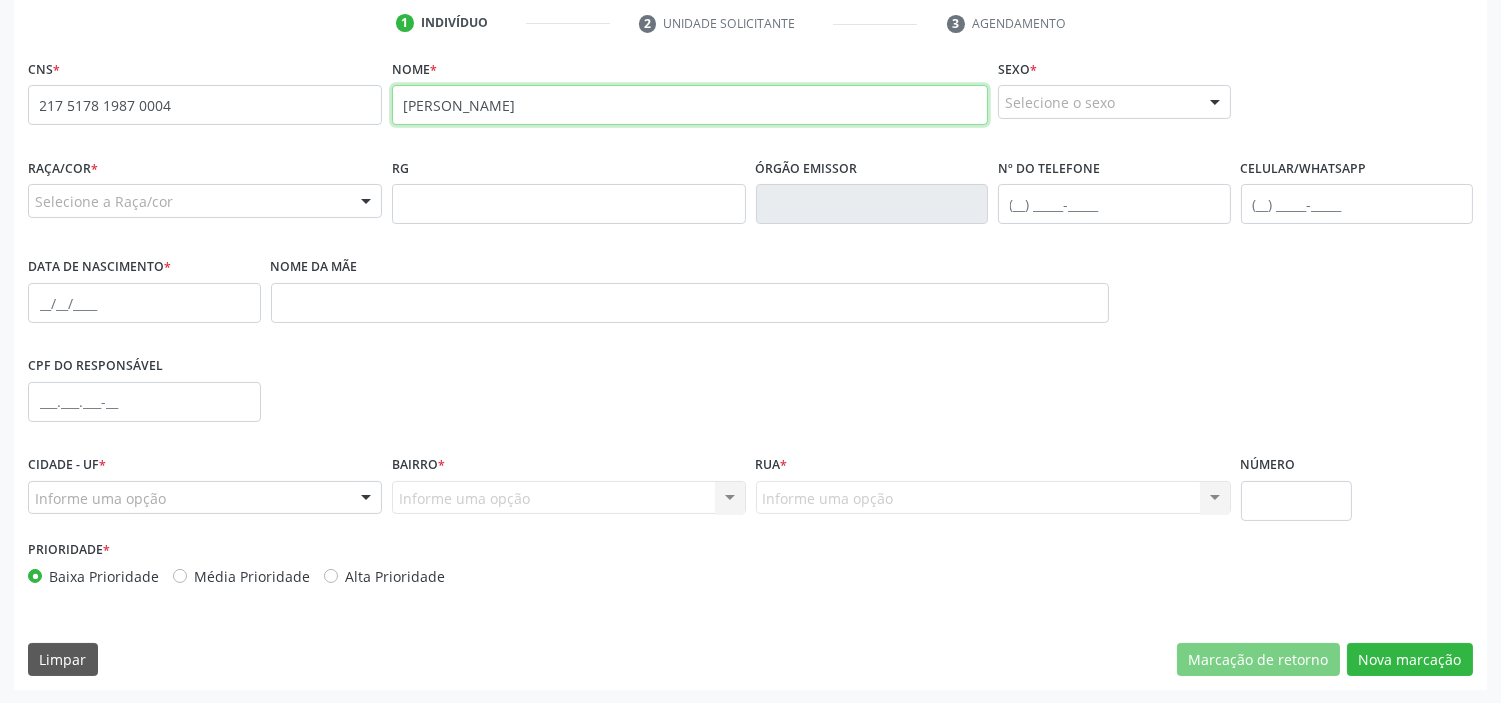 type on "[PERSON_NAME]" 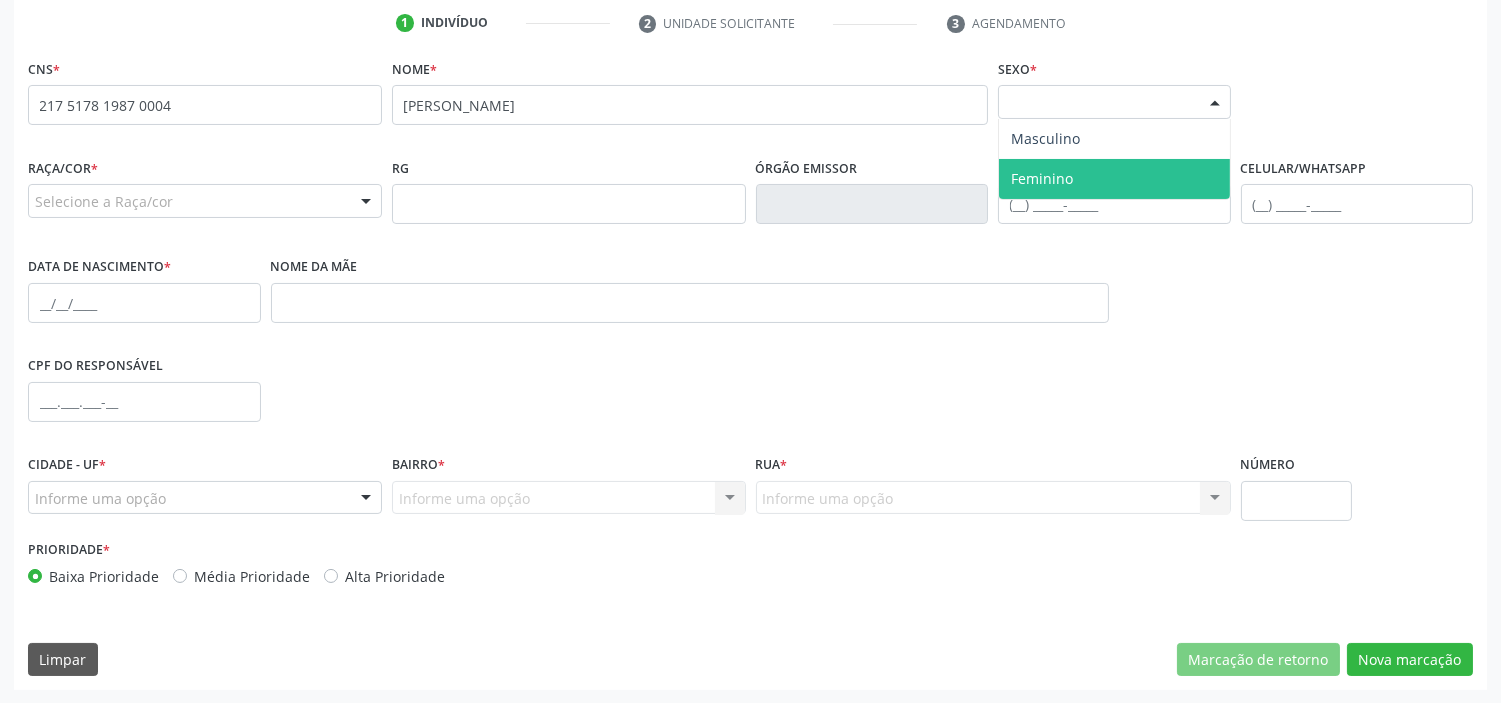 click on "Feminino" at bounding box center [1042, 178] 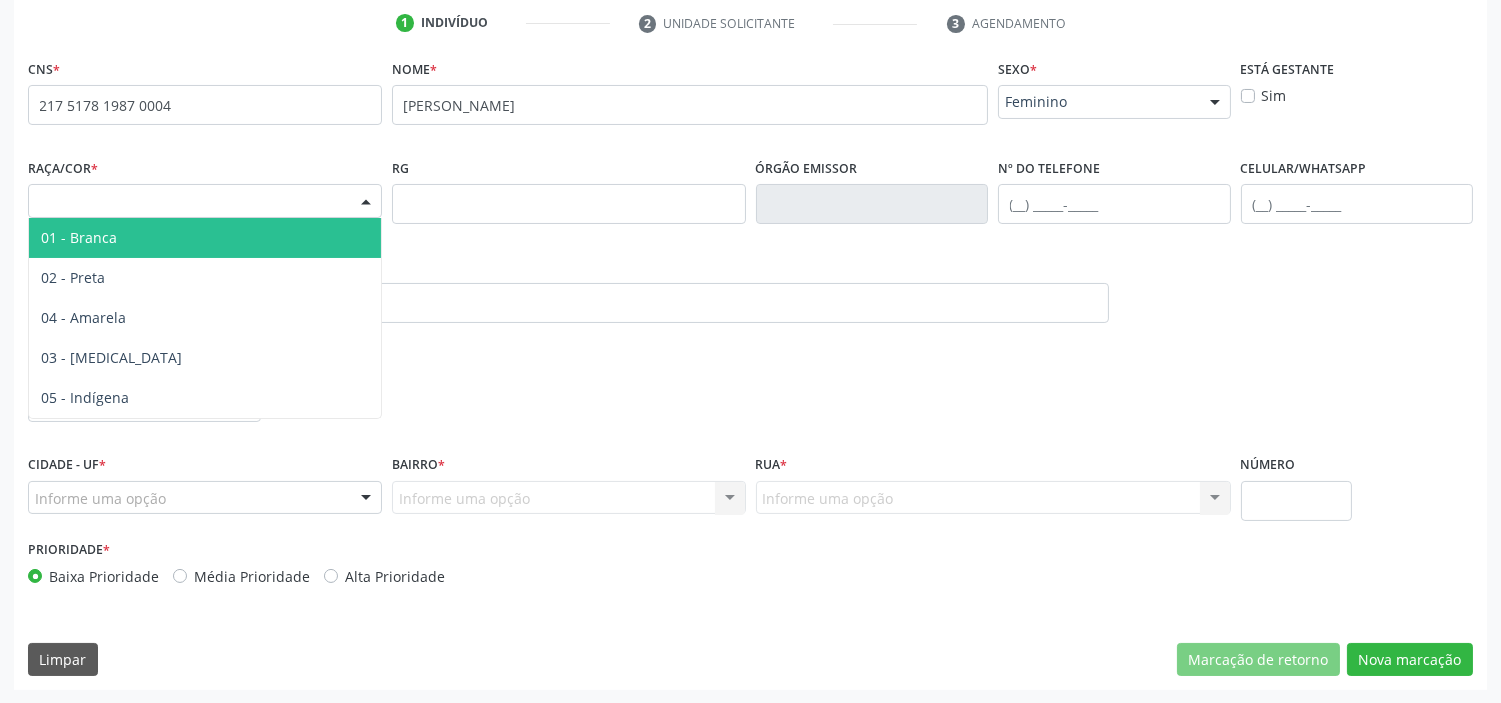 click on "Selecione a Raça/cor" at bounding box center (205, 201) 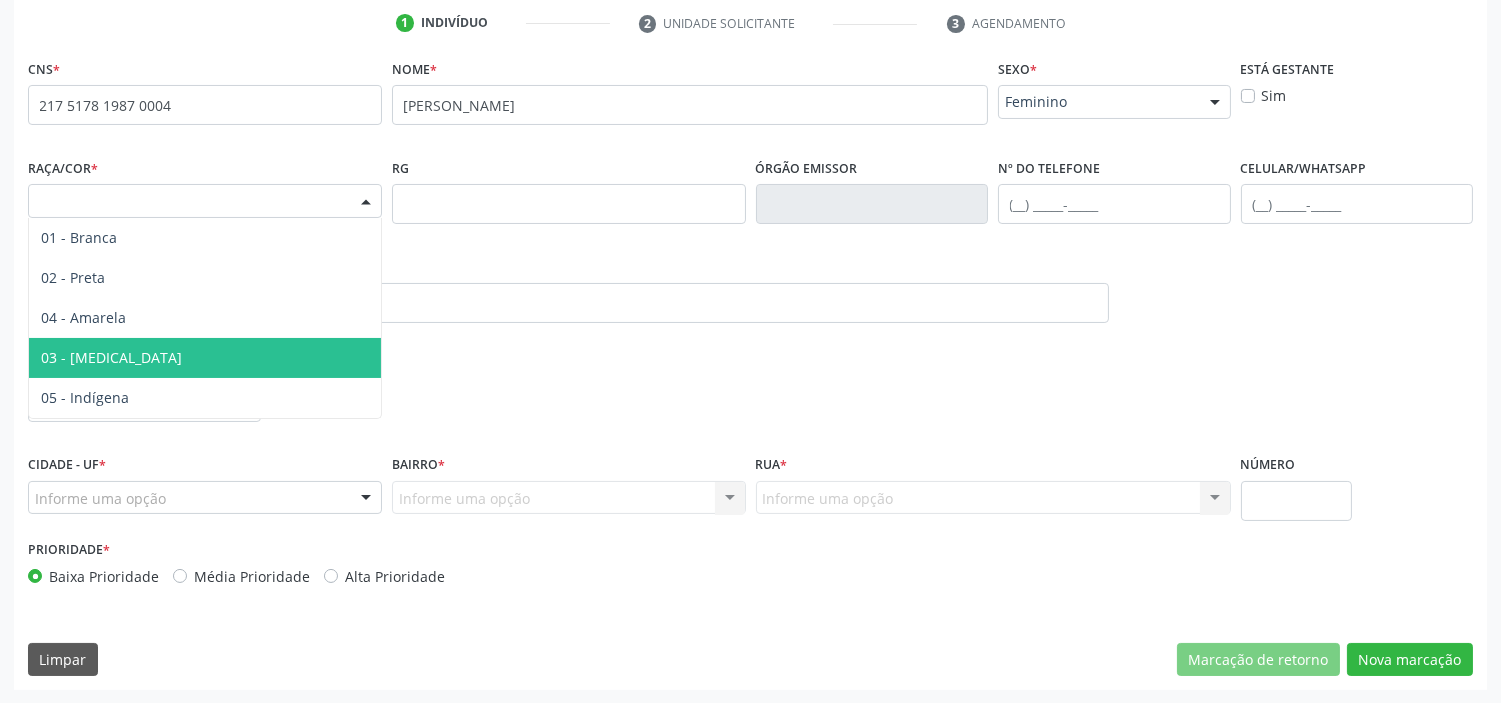 click on "03 - [MEDICAL_DATA]" at bounding box center (205, 358) 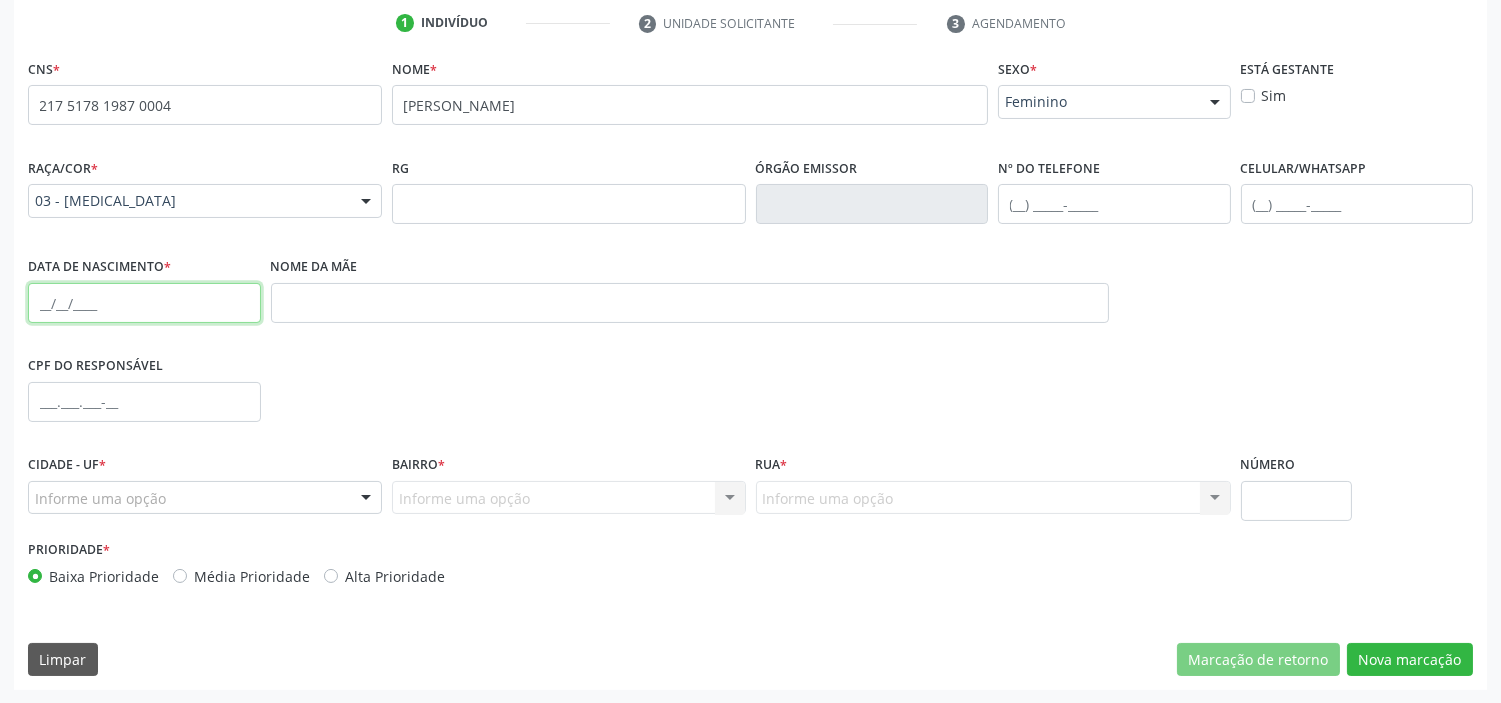 click at bounding box center (144, 303) 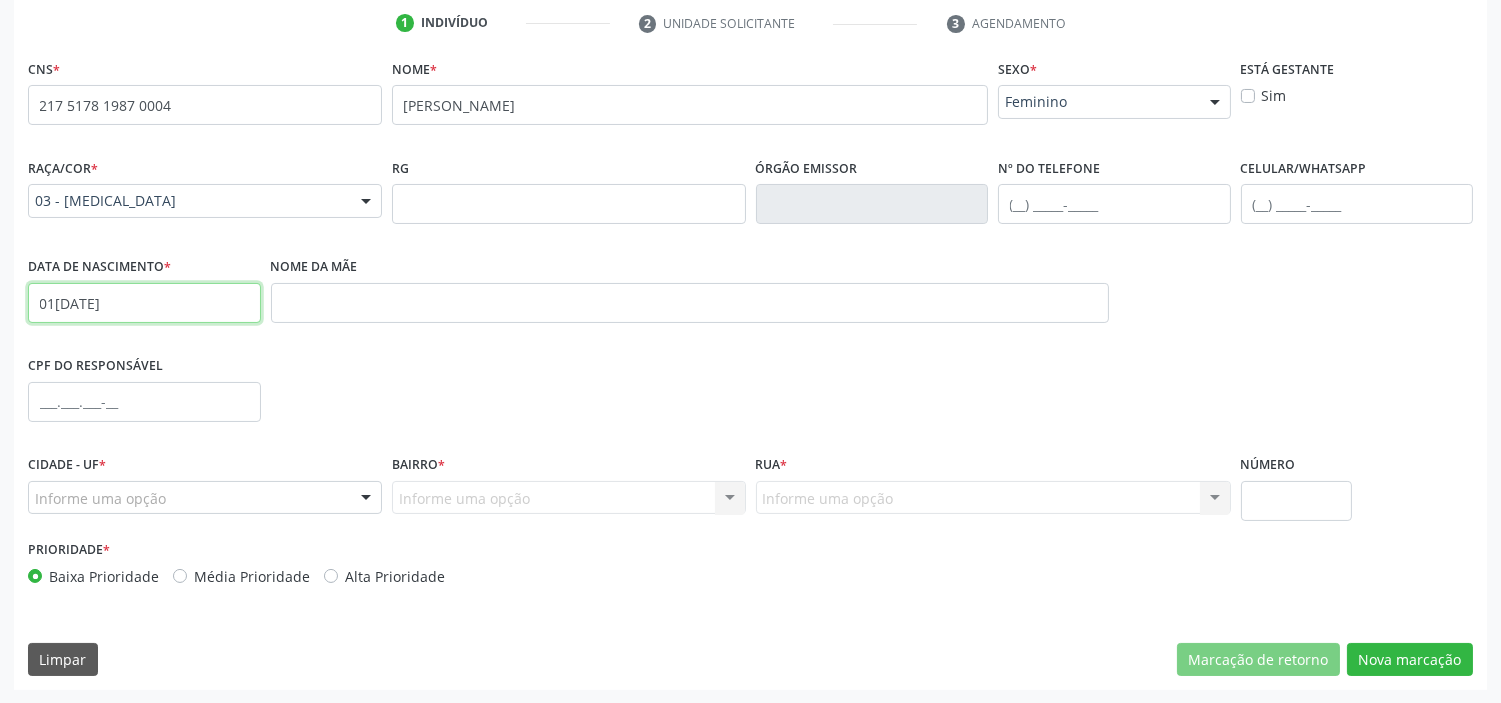type on "01[DATE]" 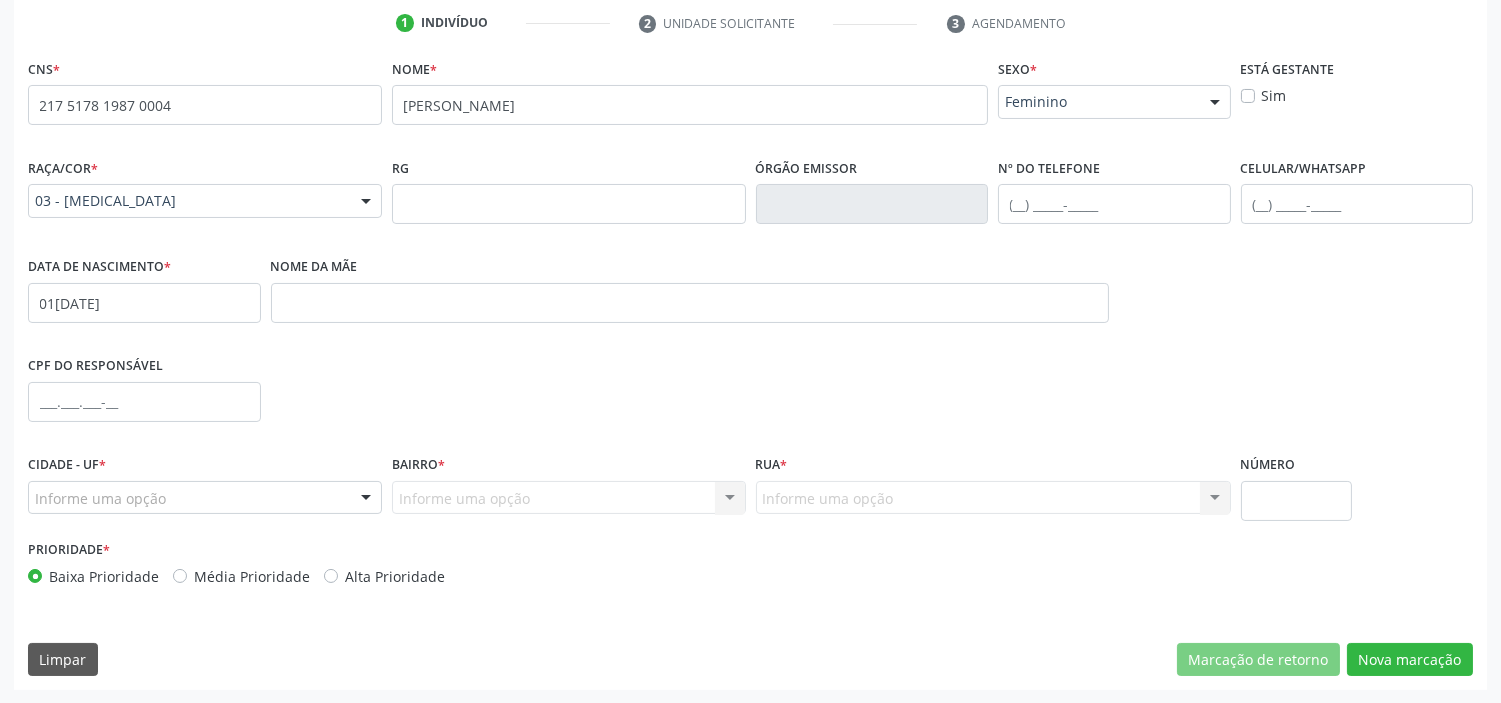 click on "Informe uma opção" at bounding box center [205, 498] 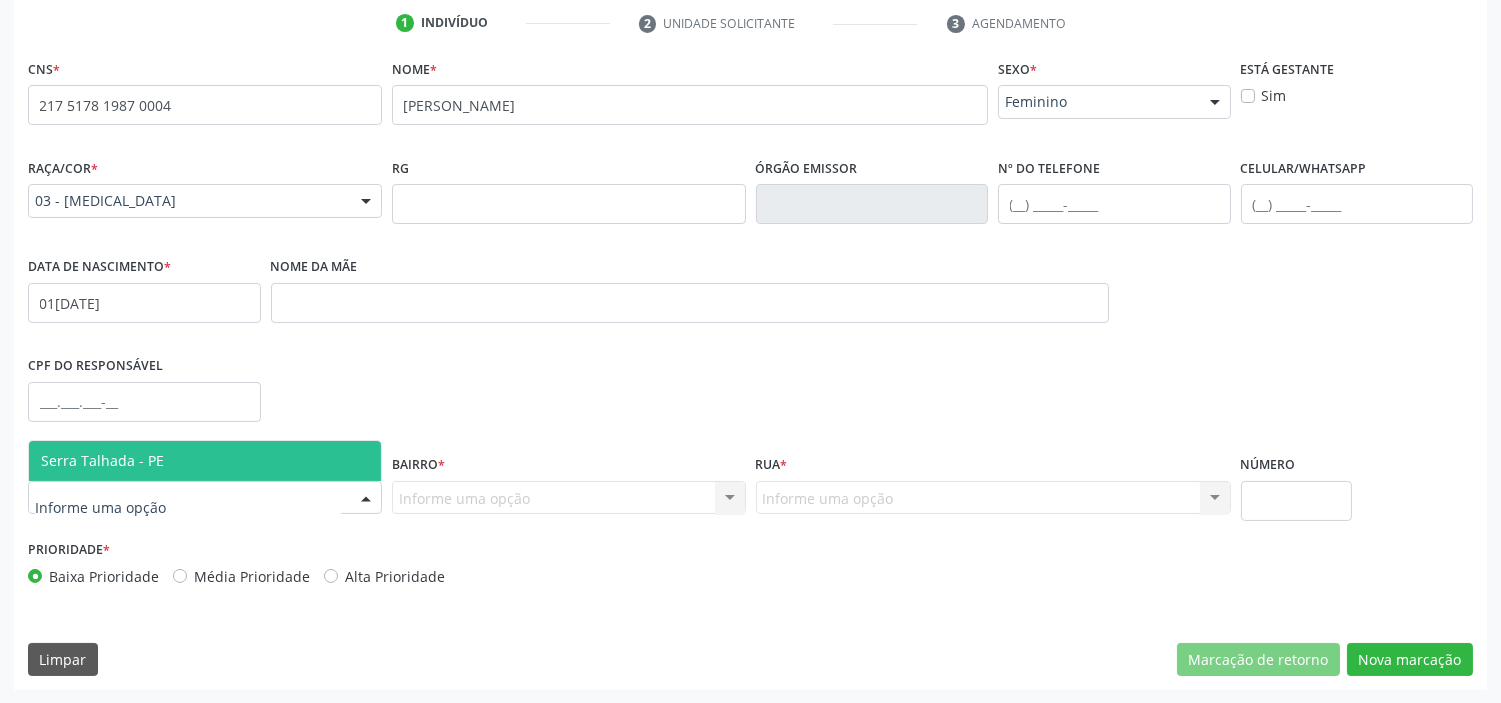 click on "Serra Talhada - PE" at bounding box center [205, 461] 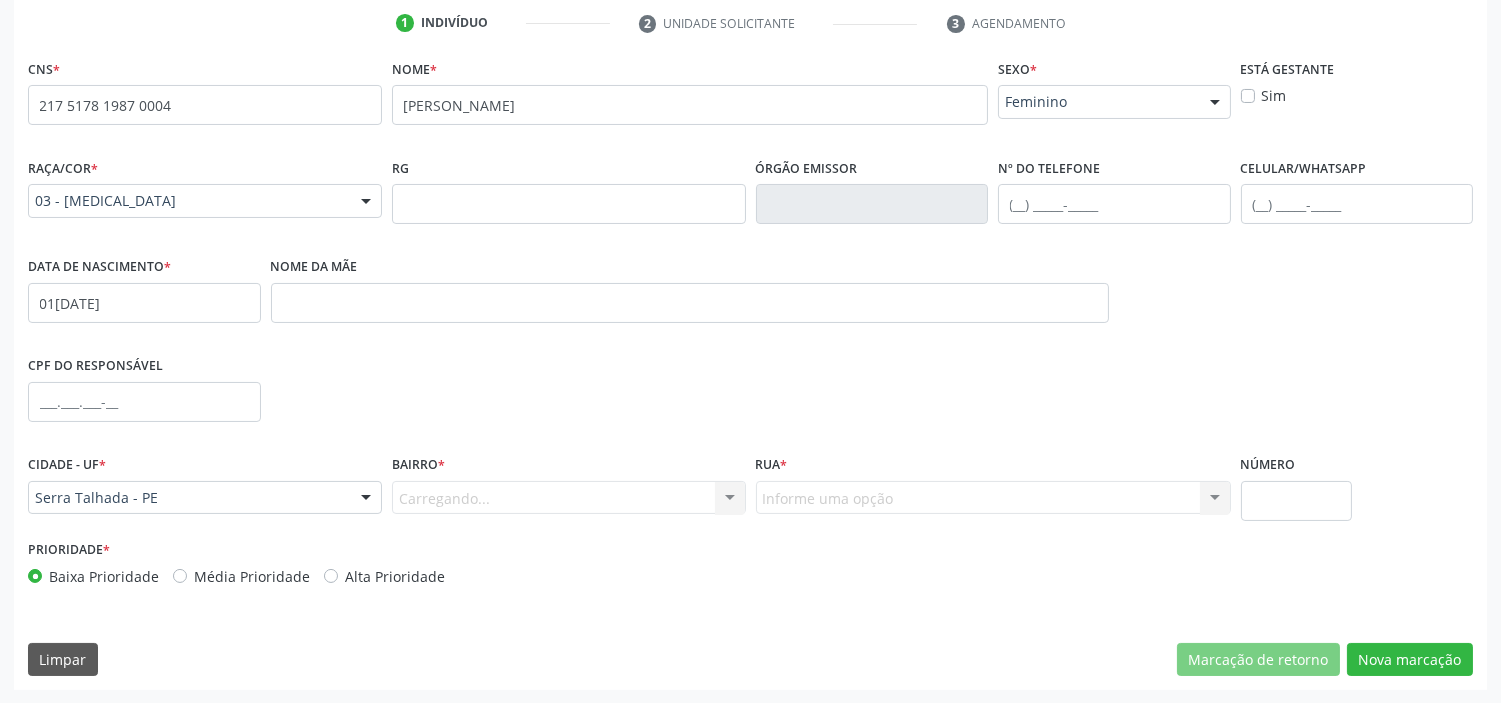 click on "Carregando...
Nenhum resultado encontrado para: "   "
Nenhuma opção encontrada. Digite para adicionar." at bounding box center [569, 498] 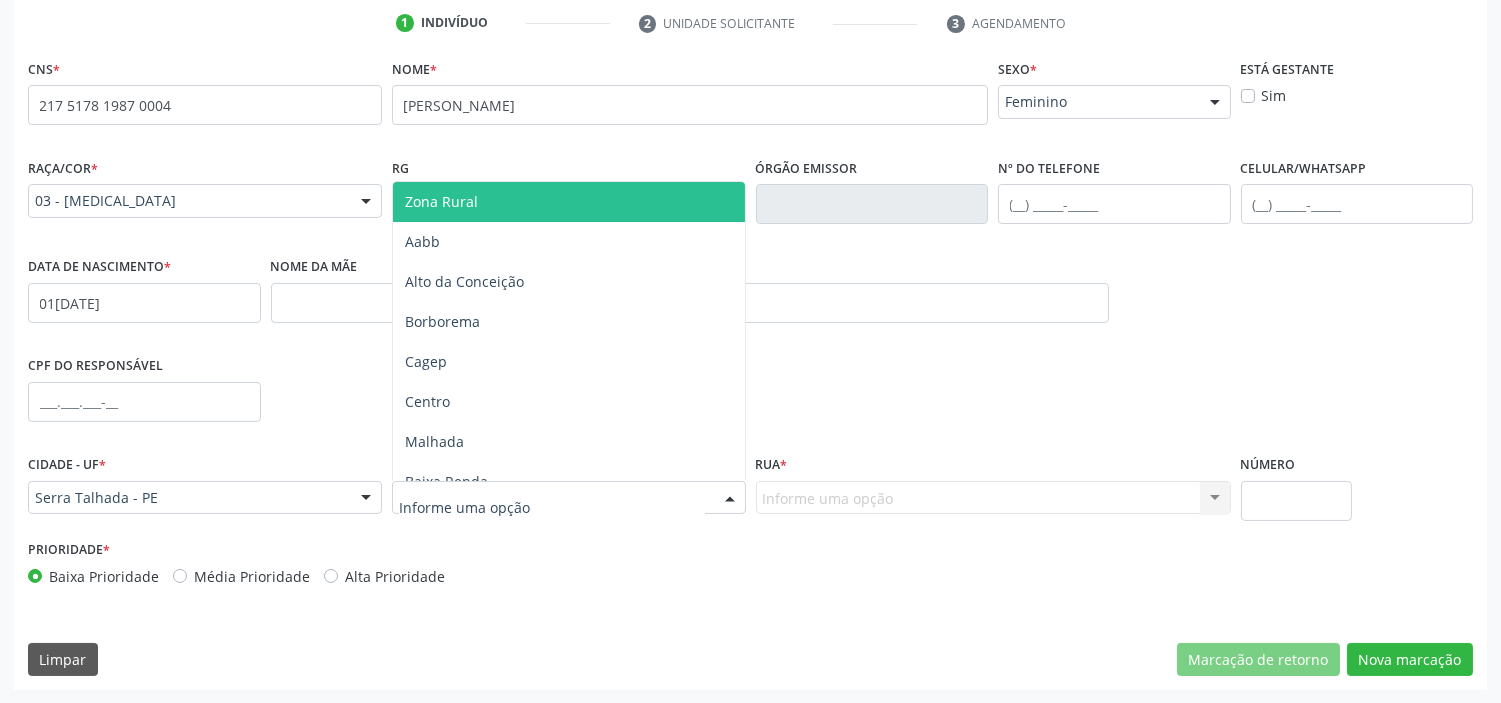 click on "Zona Rural" at bounding box center [569, 202] 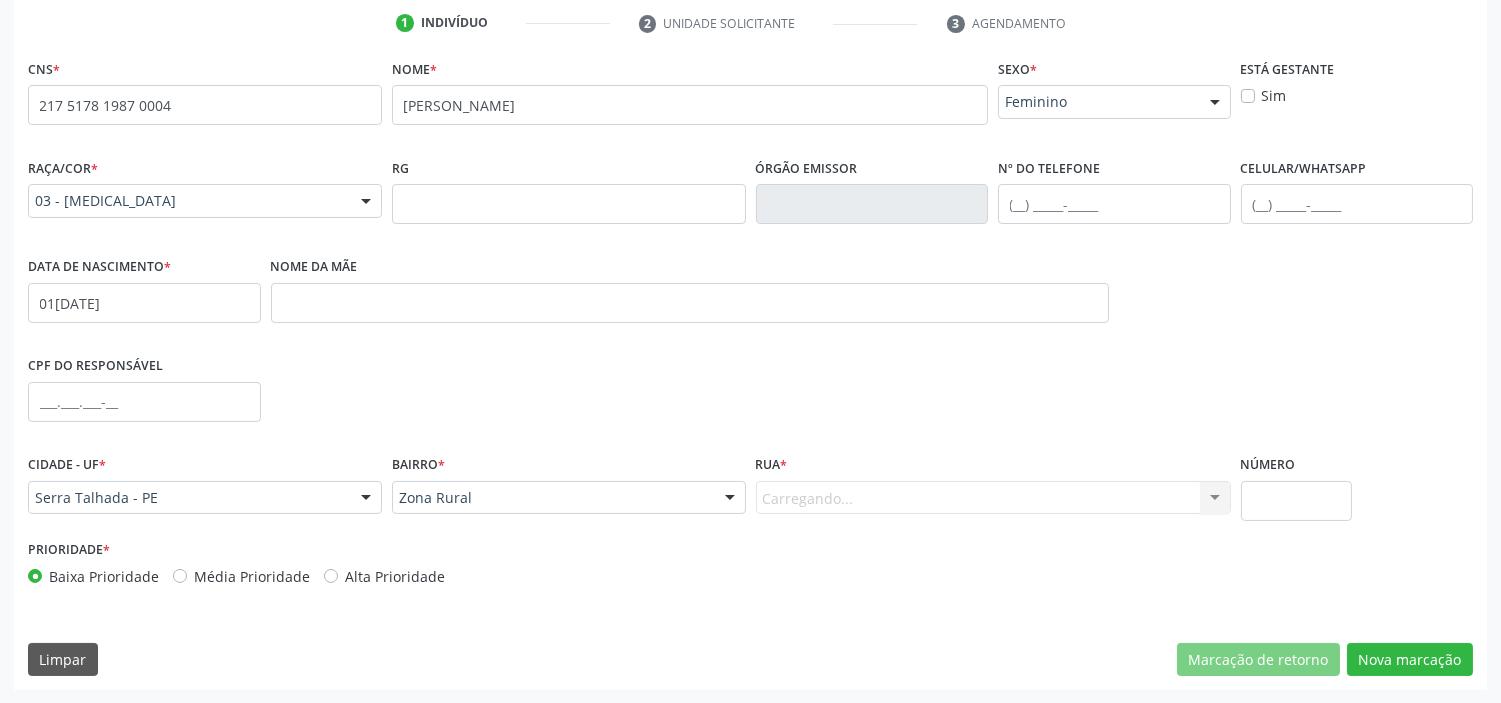 click on "Rua
*
[GEOGRAPHIC_DATA]...
Nenhum resultado encontrado para: "   "
Nenhuma opção encontrada. Digite para adicionar." at bounding box center (993, 482) 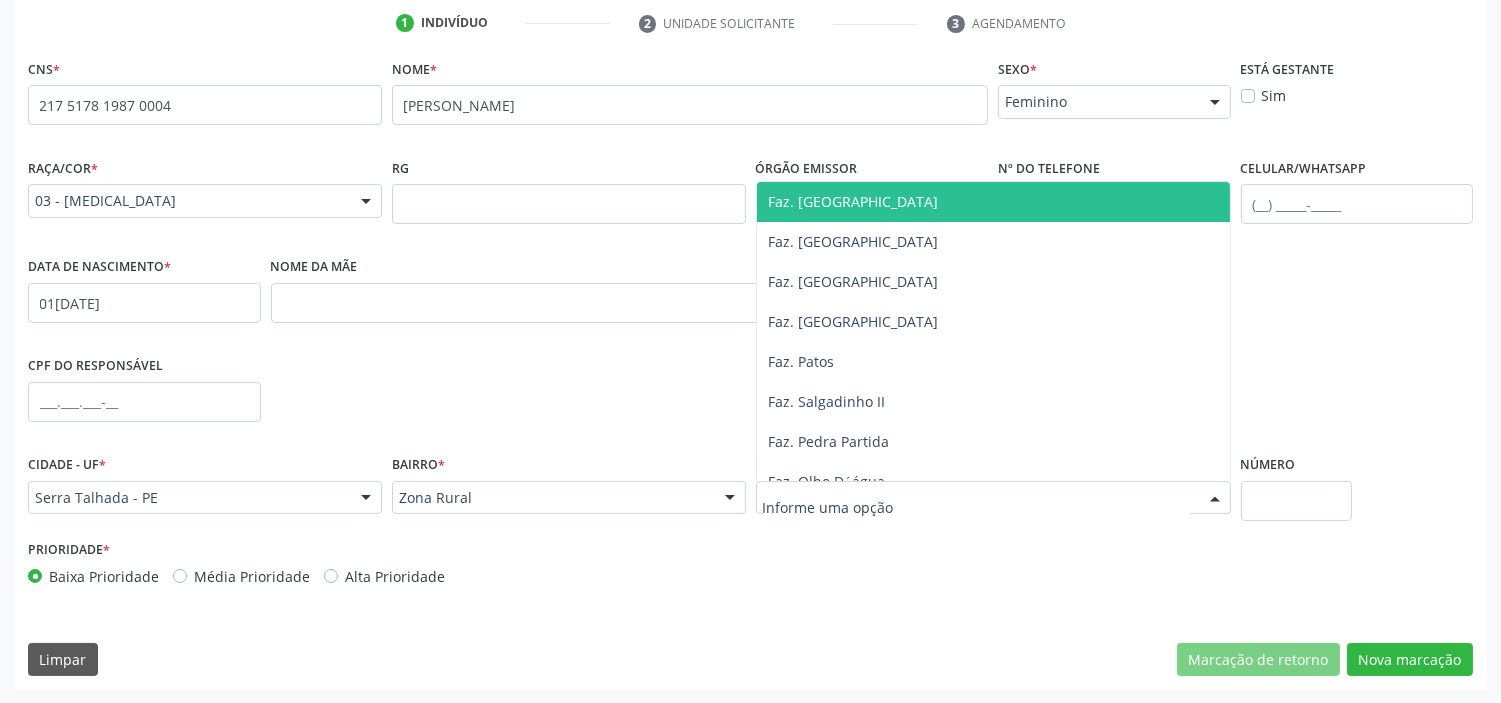 click at bounding box center (993, 498) 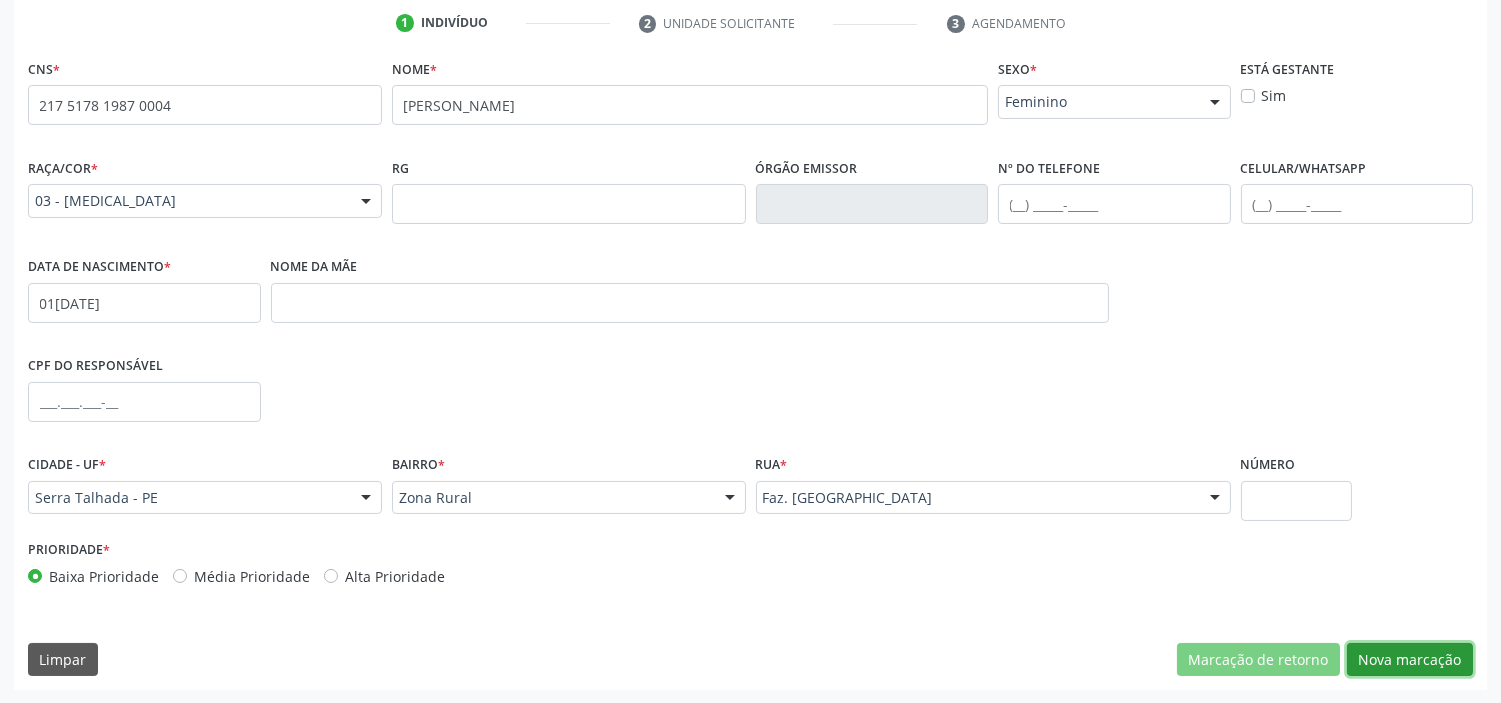 click on "Nova marcação" at bounding box center (1410, 660) 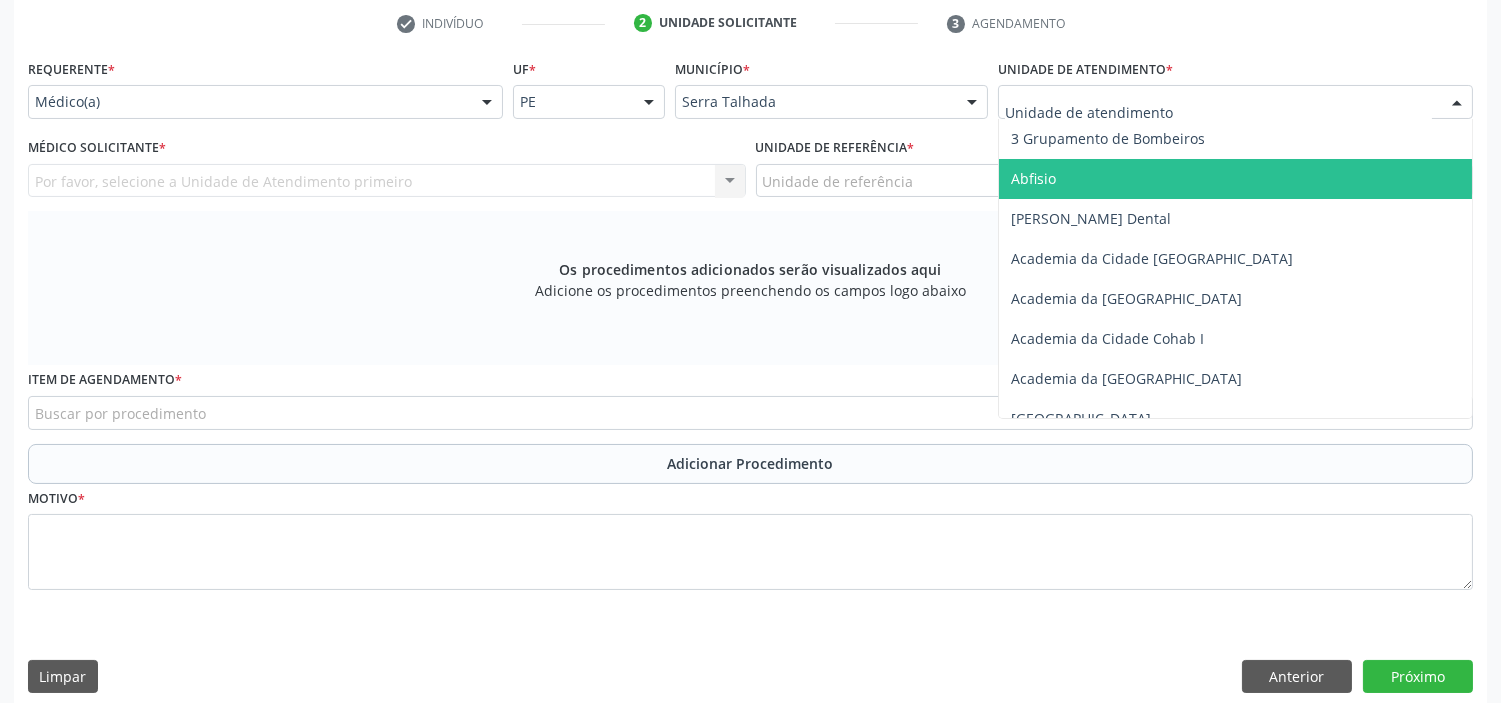 drag, startPoint x: 1072, startPoint y: 173, endPoint x: 1024, endPoint y: 170, distance: 48.09366 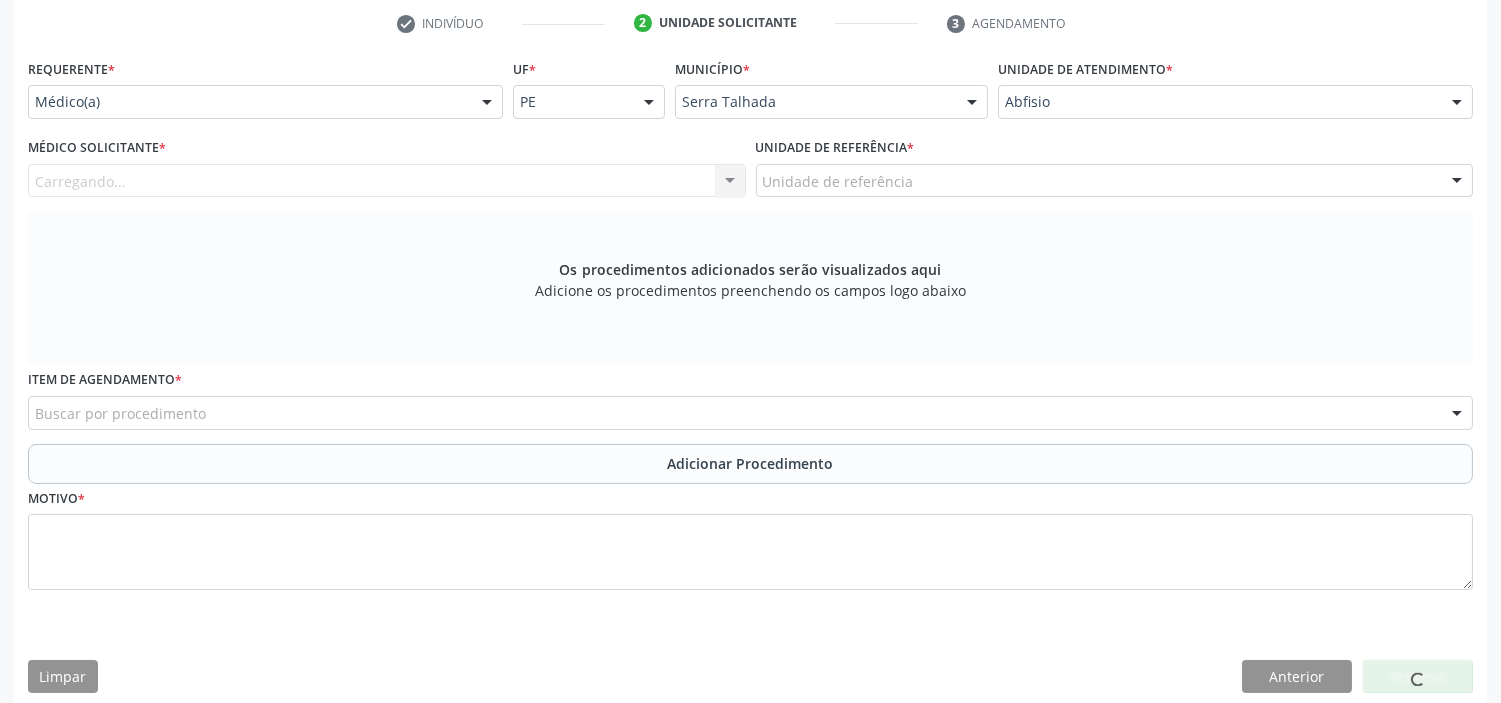 click on "Carregando...
Nenhum resultado encontrado para: "   "
Não há nenhuma opção para ser exibida." at bounding box center (387, 181) 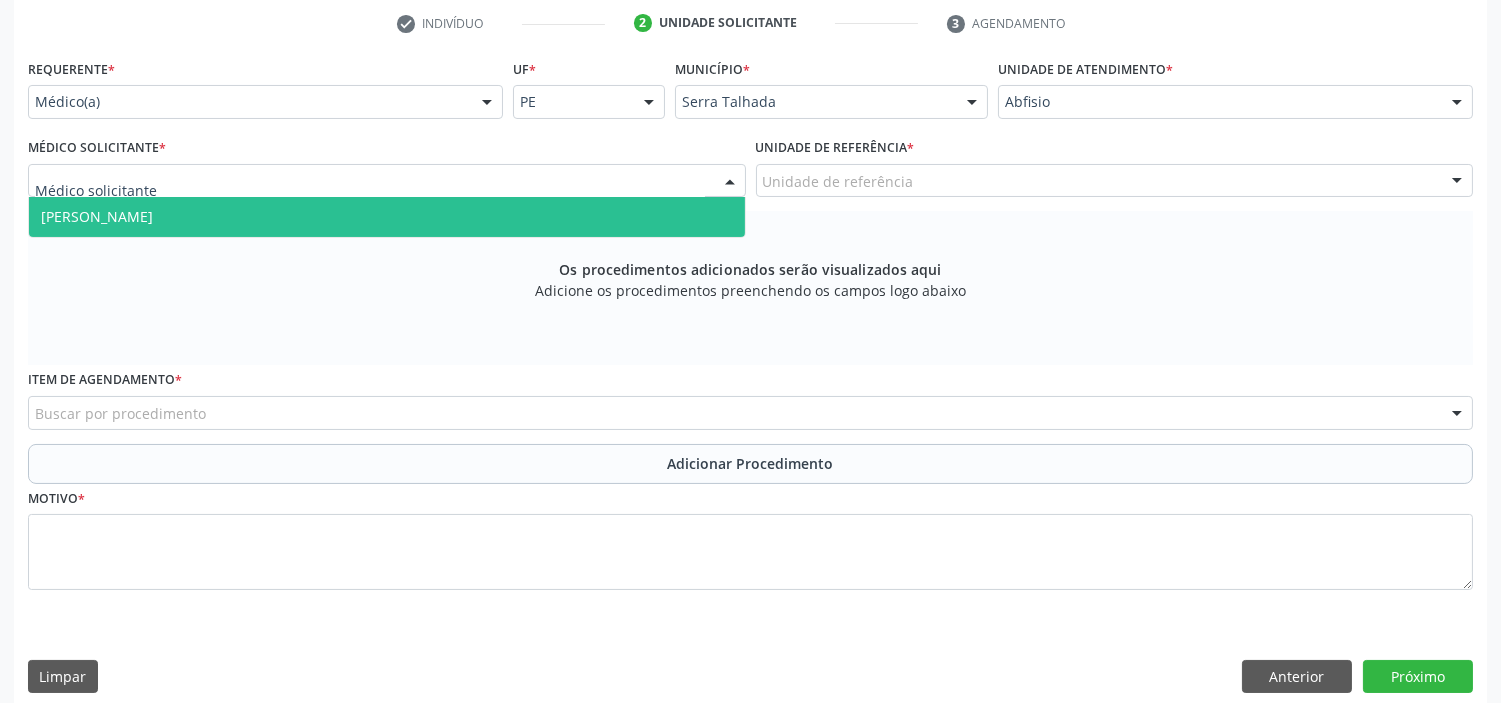 click at bounding box center (387, 181) 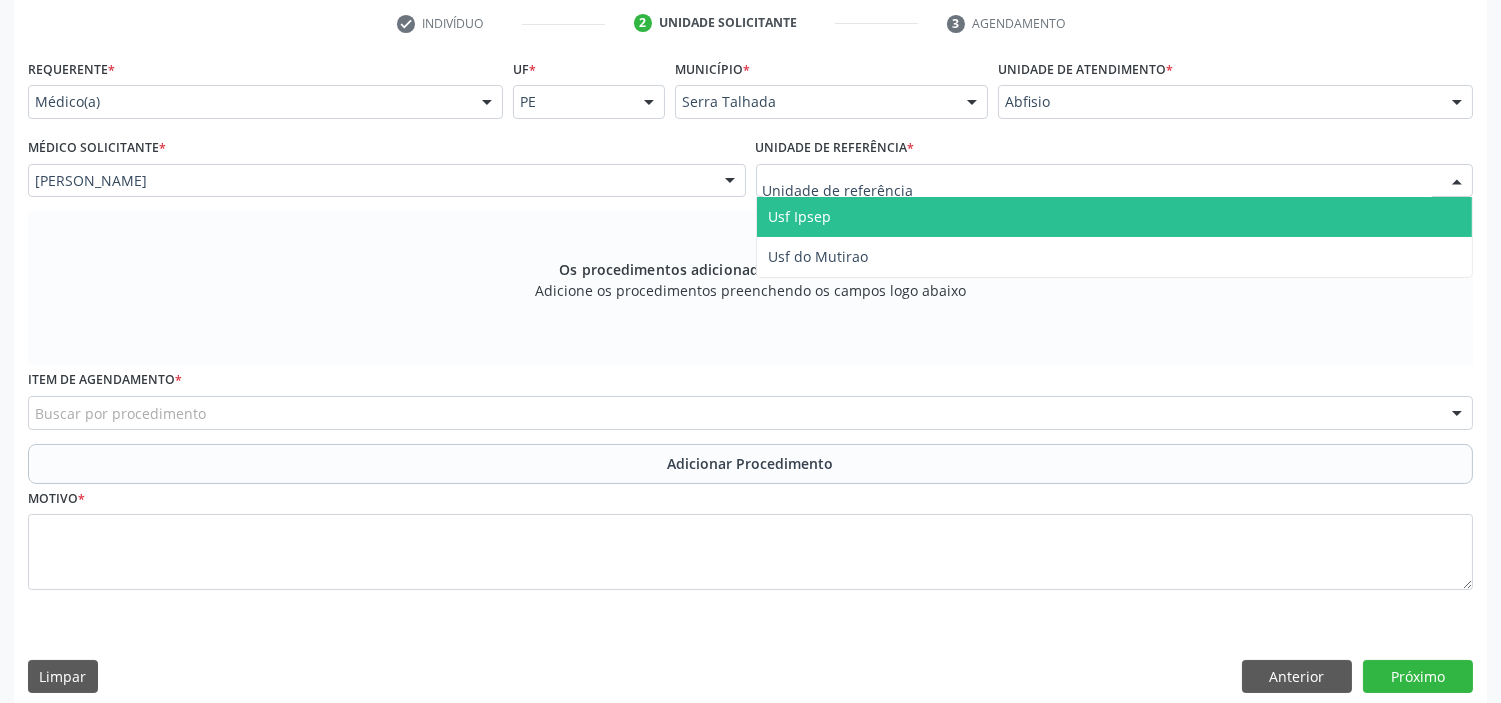 click on "Usf Ipsep" at bounding box center (1115, 217) 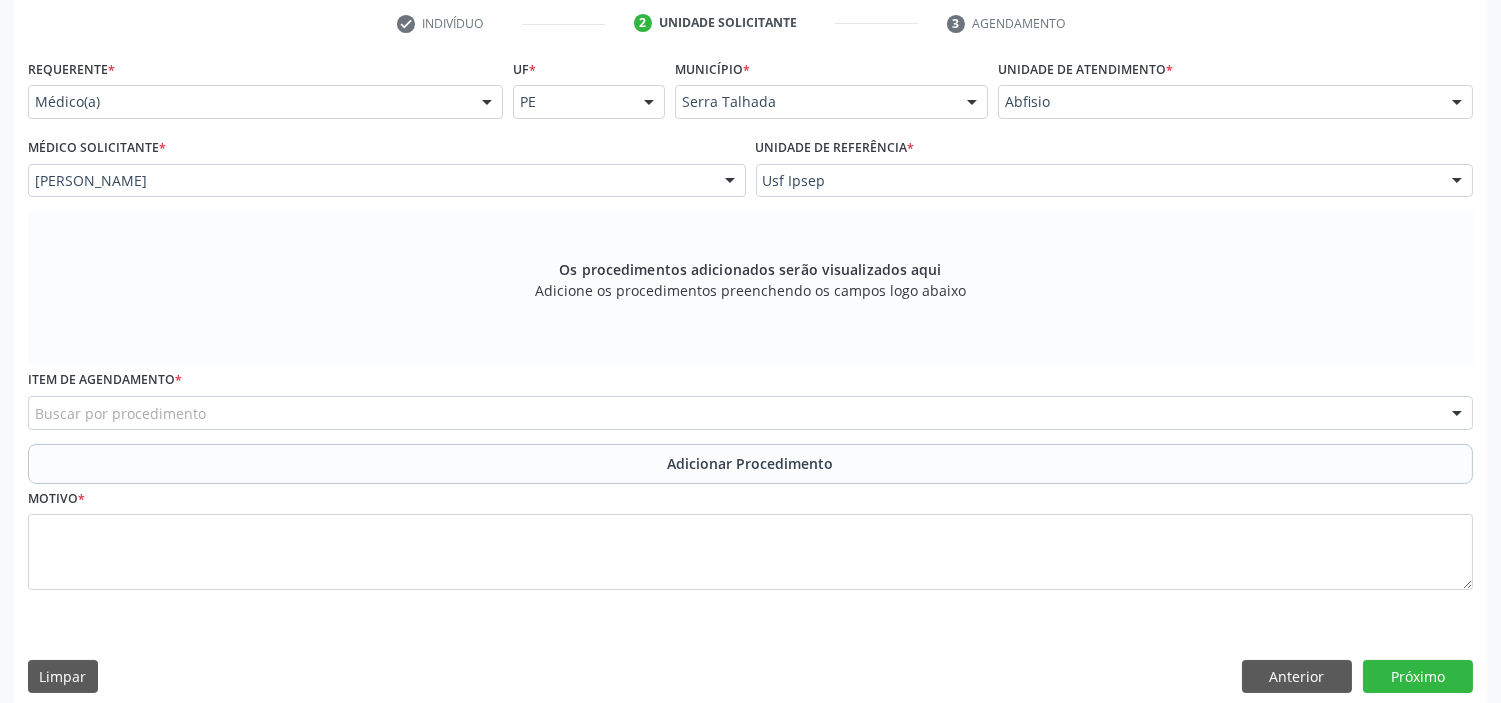 click on "Buscar por procedimento" at bounding box center [750, 413] 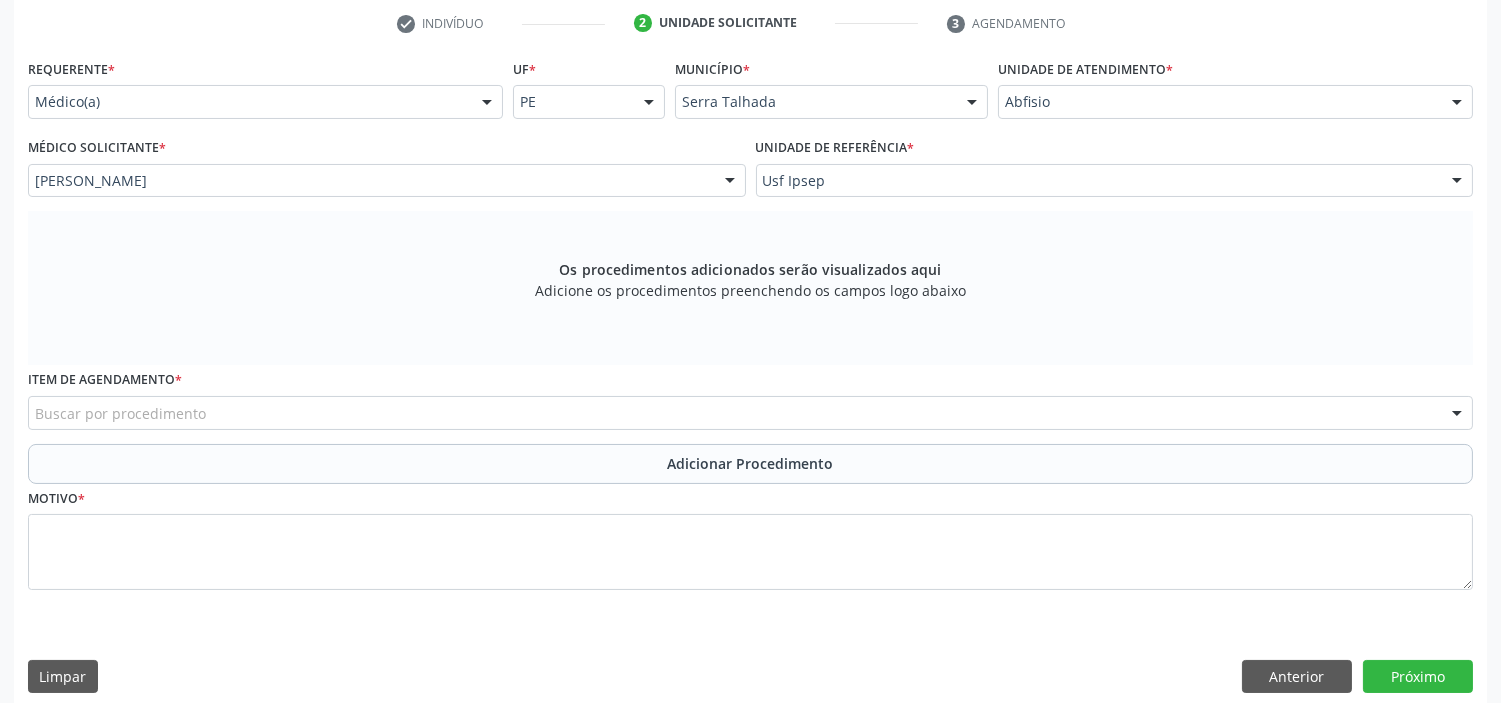 click on "Buscar por procedimento" at bounding box center [750, 413] 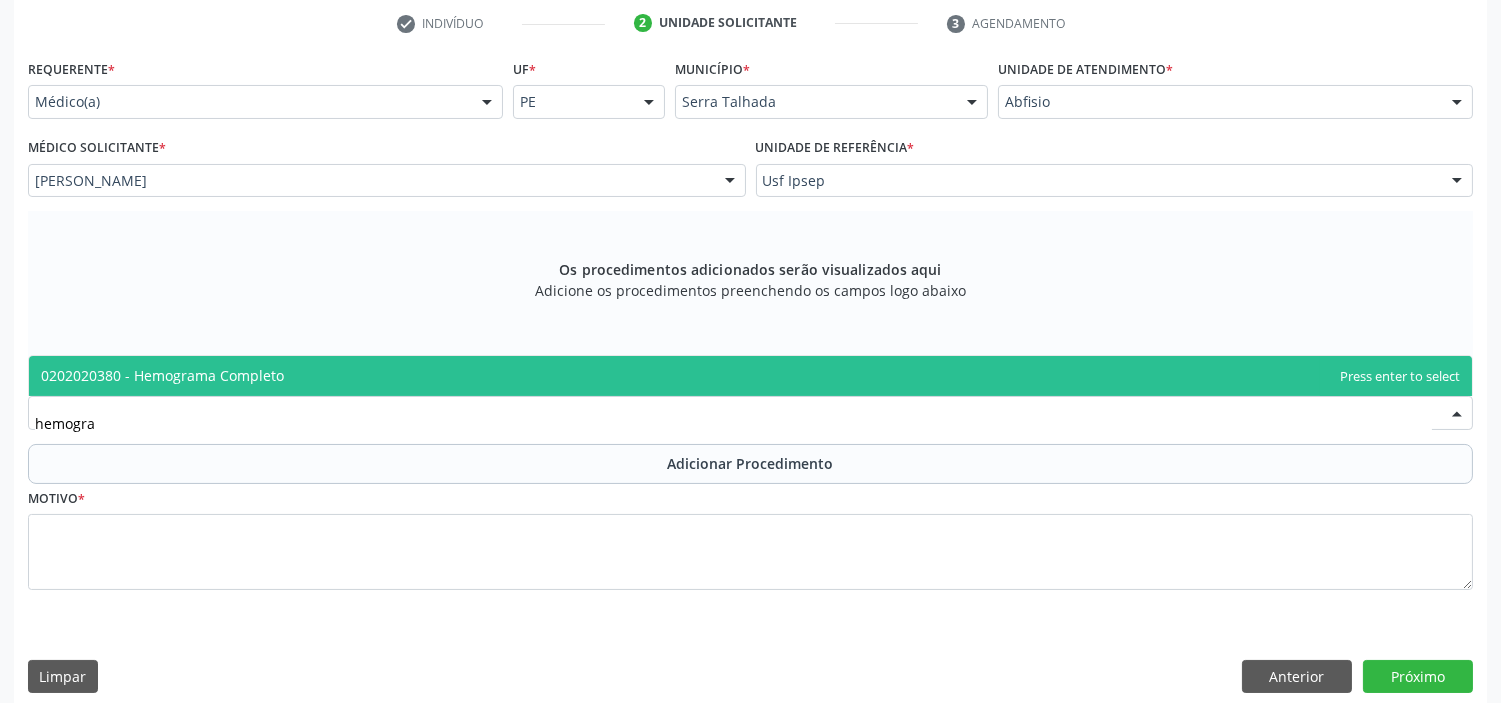 click on "0202020380 - Hemograma Completo" at bounding box center [750, 376] 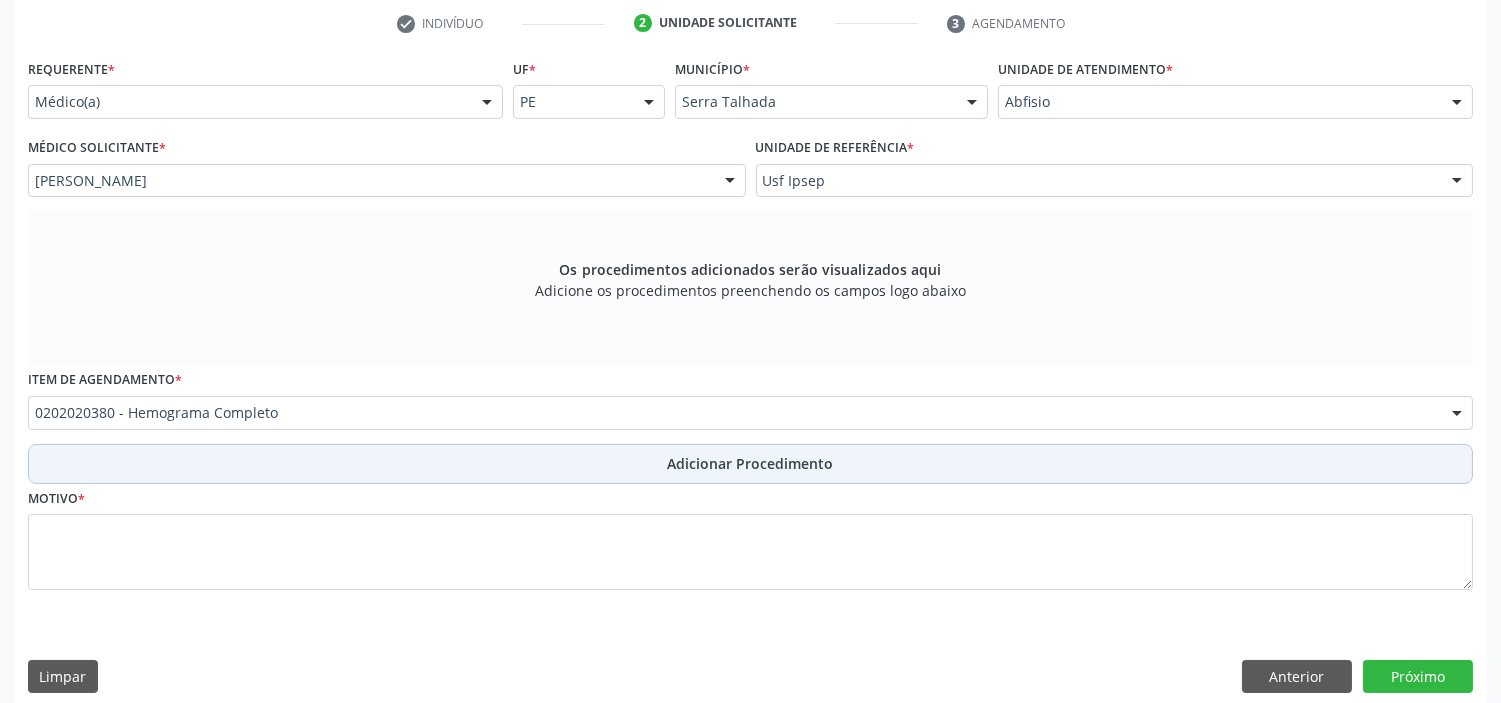 click on "Adicionar Procedimento" at bounding box center (750, 464) 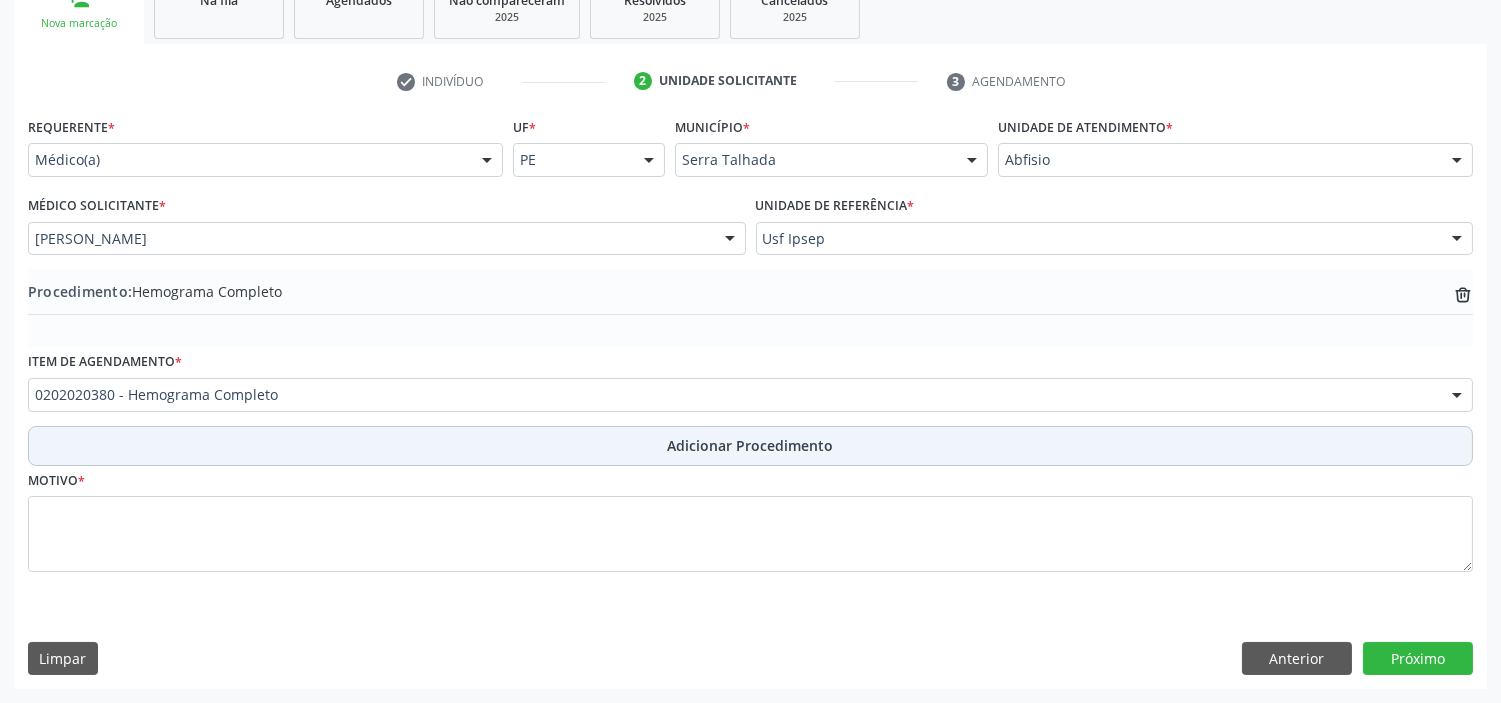 scroll, scrollTop: 322, scrollLeft: 0, axis: vertical 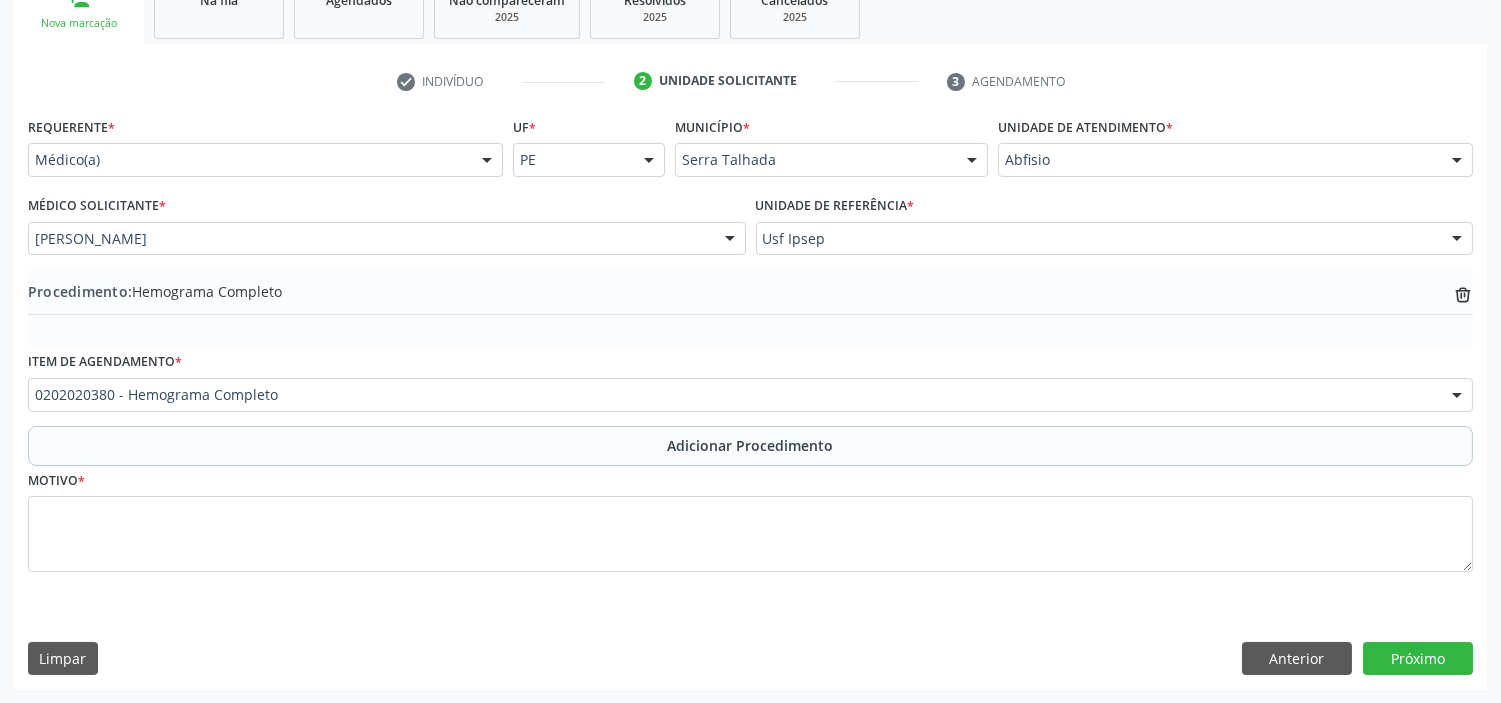 drag, startPoint x: 737, startPoint y: 434, endPoint x: 288, endPoint y: 470, distance: 450.4409 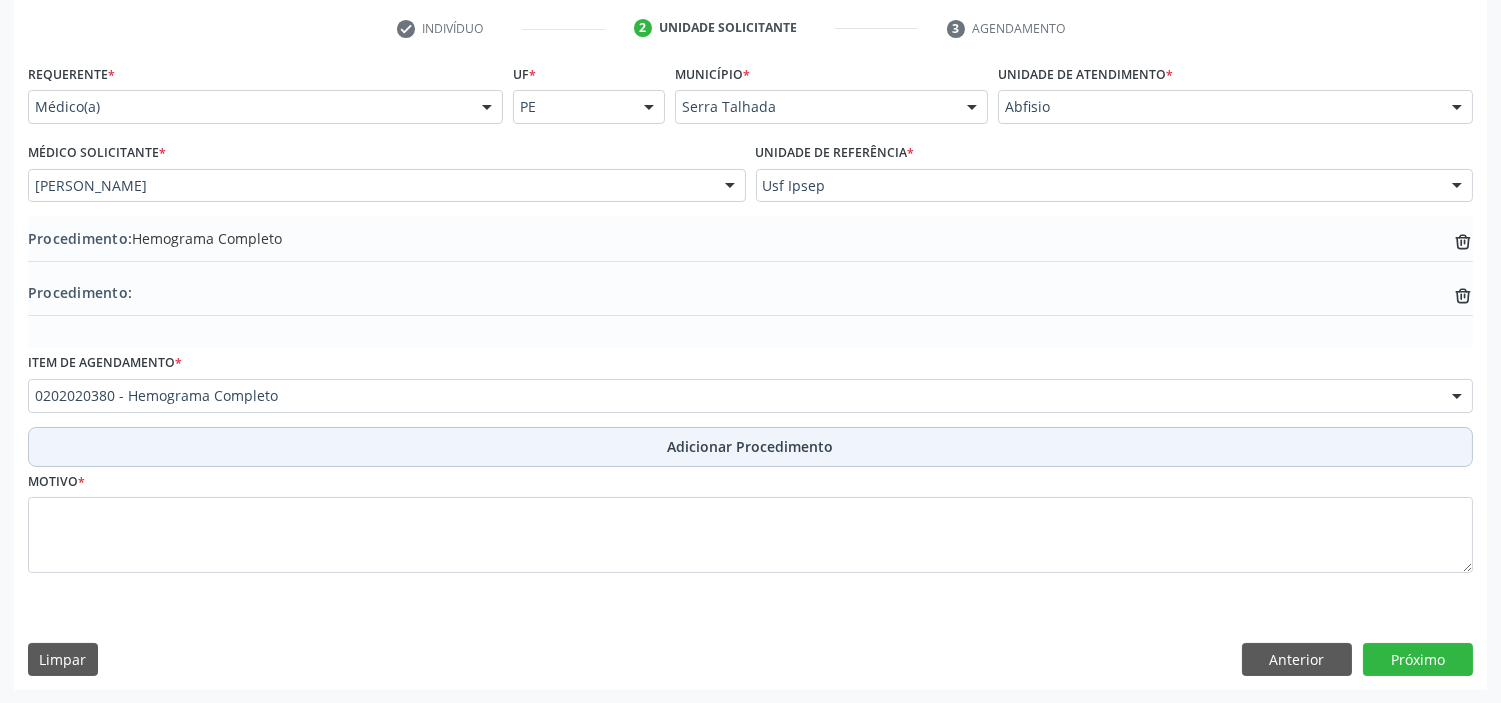 click on "Adicionar Procedimento" at bounding box center [750, 447] 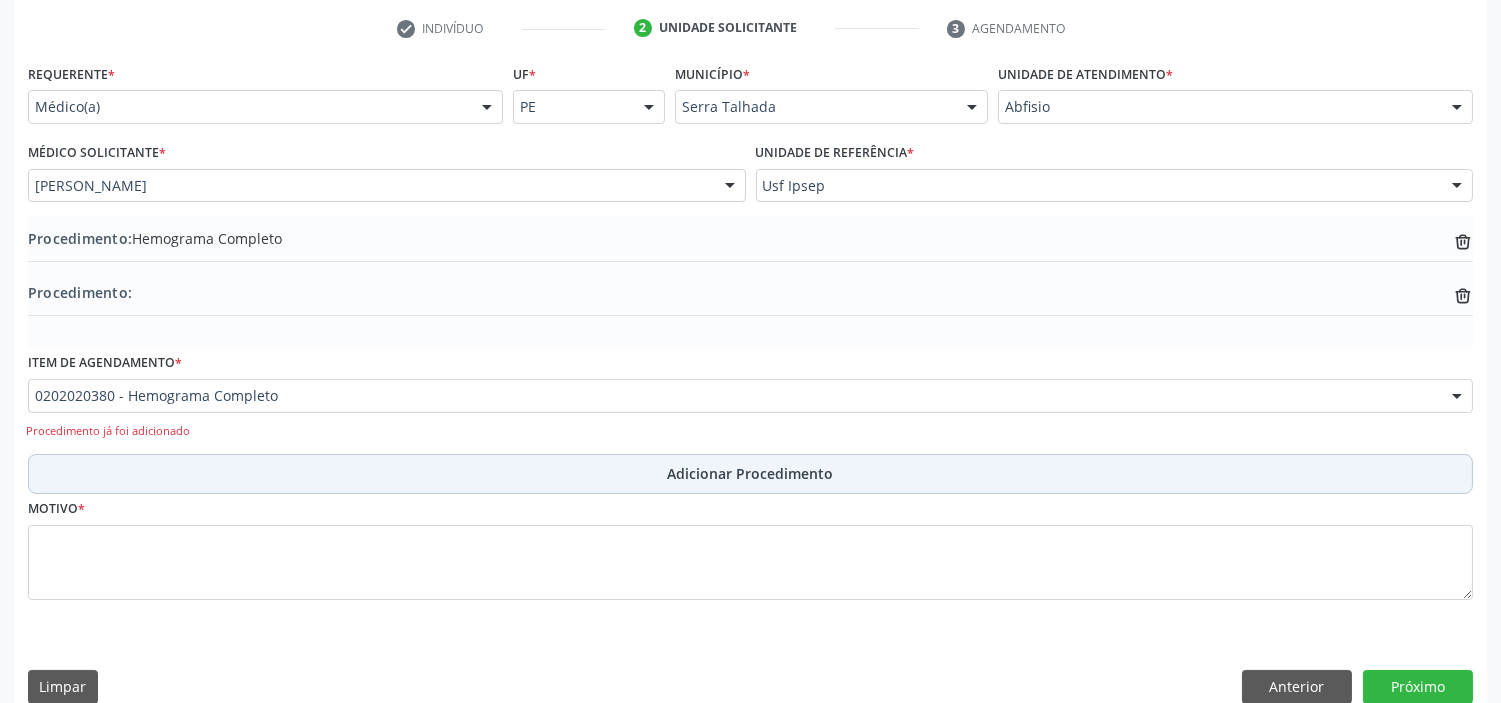 scroll, scrollTop: 380, scrollLeft: 0, axis: vertical 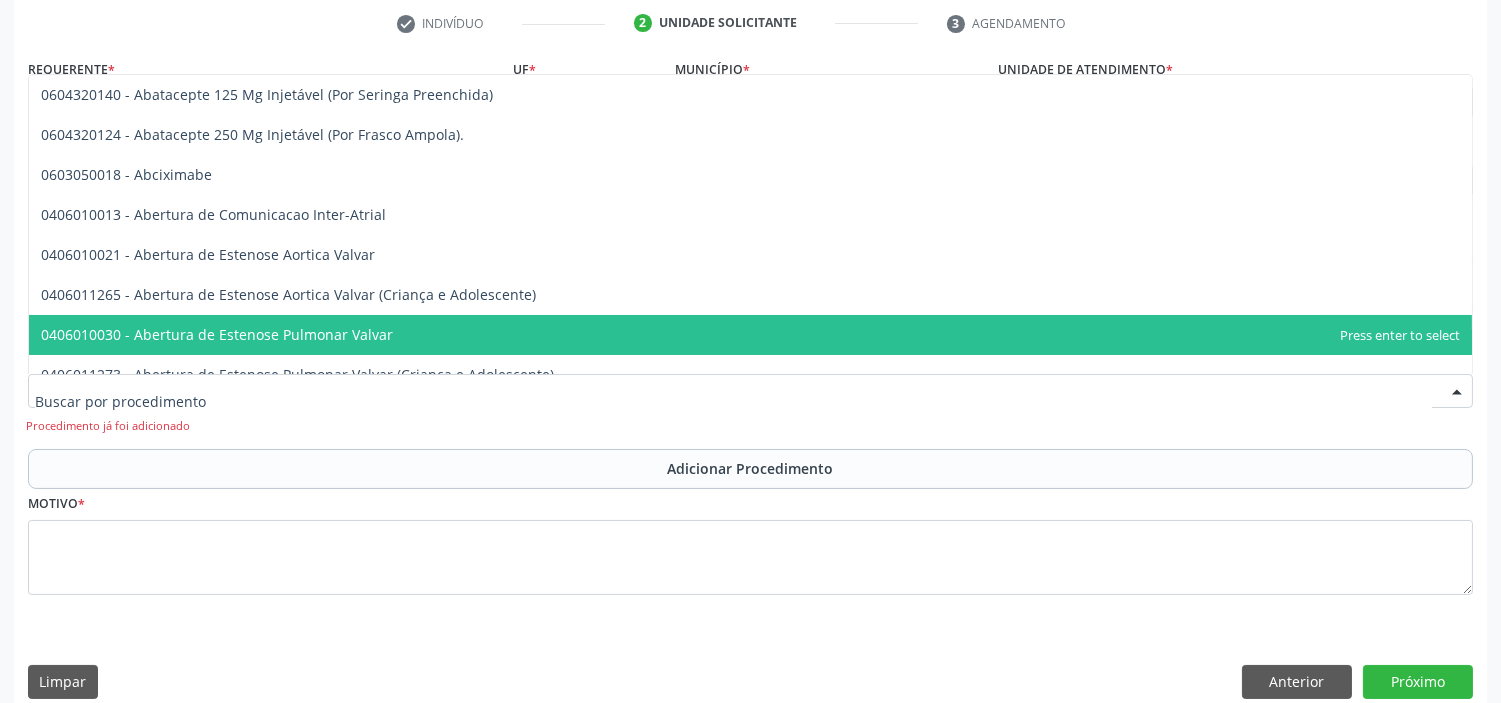 type on "o" 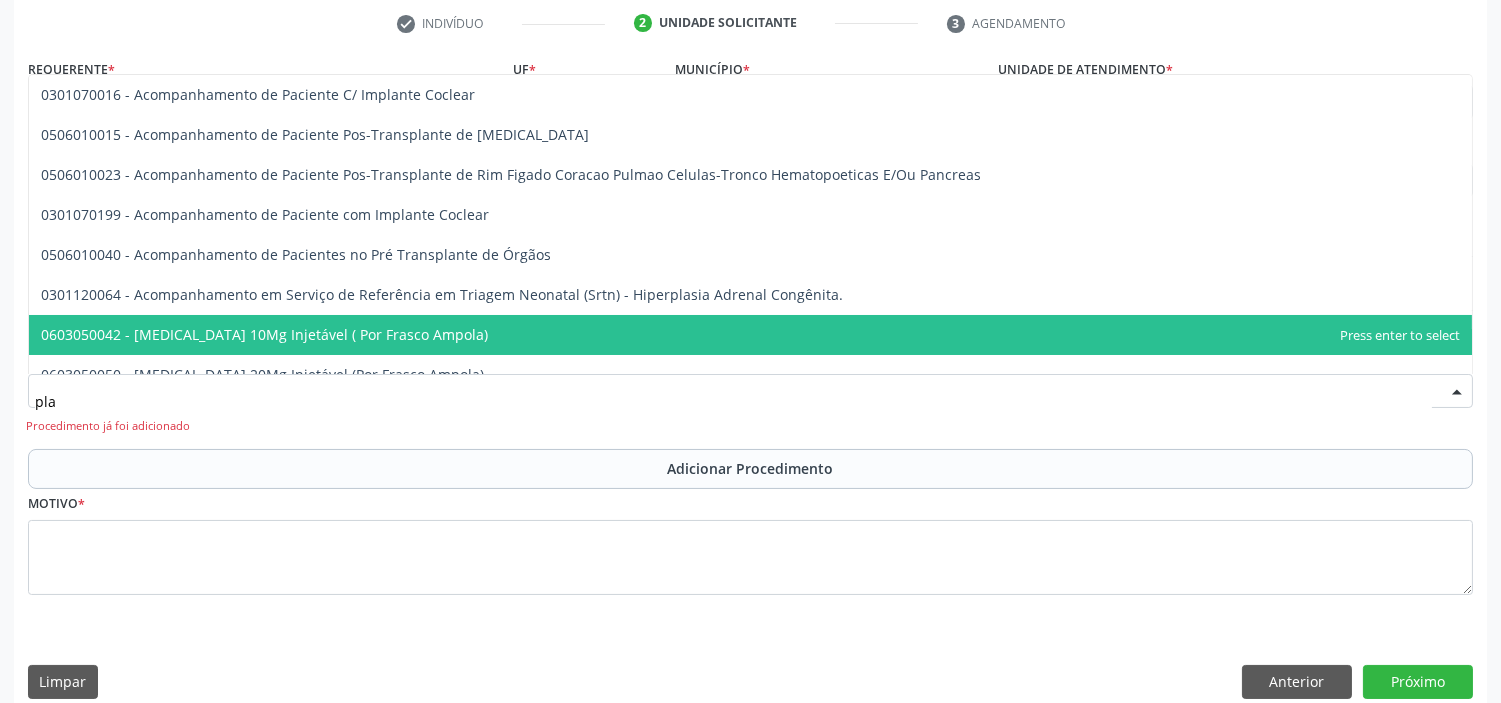 type on "plaq" 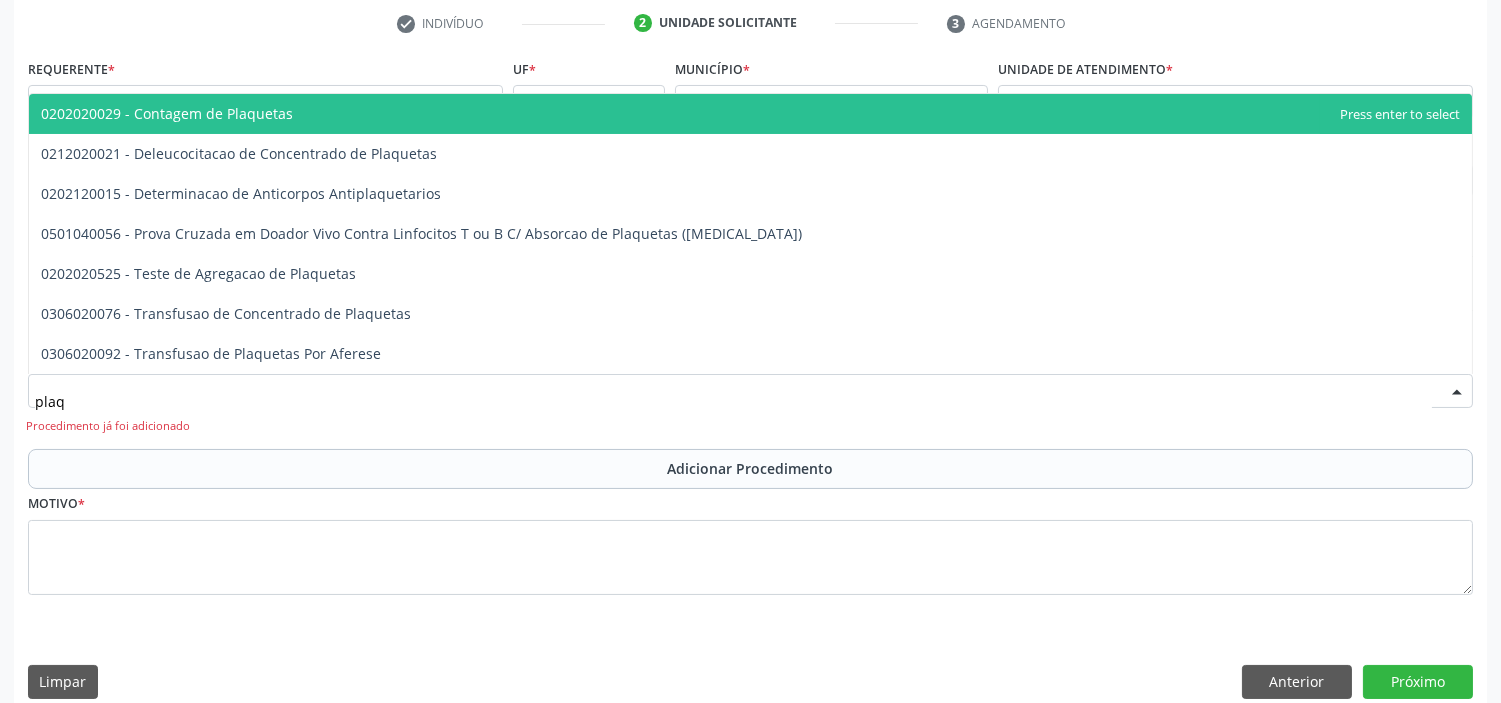 click on "0202020029 - Contagem de Plaquetas" at bounding box center [167, 113] 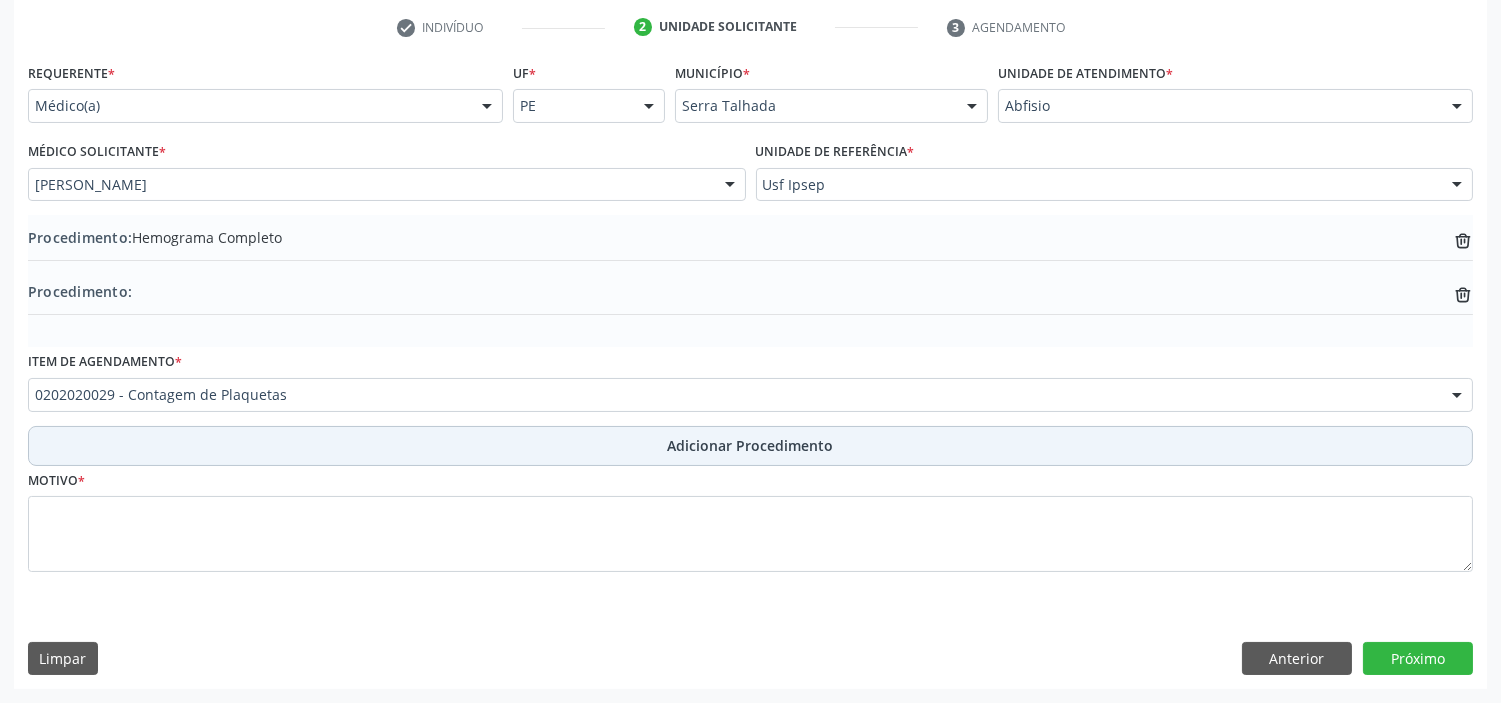 scroll, scrollTop: 375, scrollLeft: 0, axis: vertical 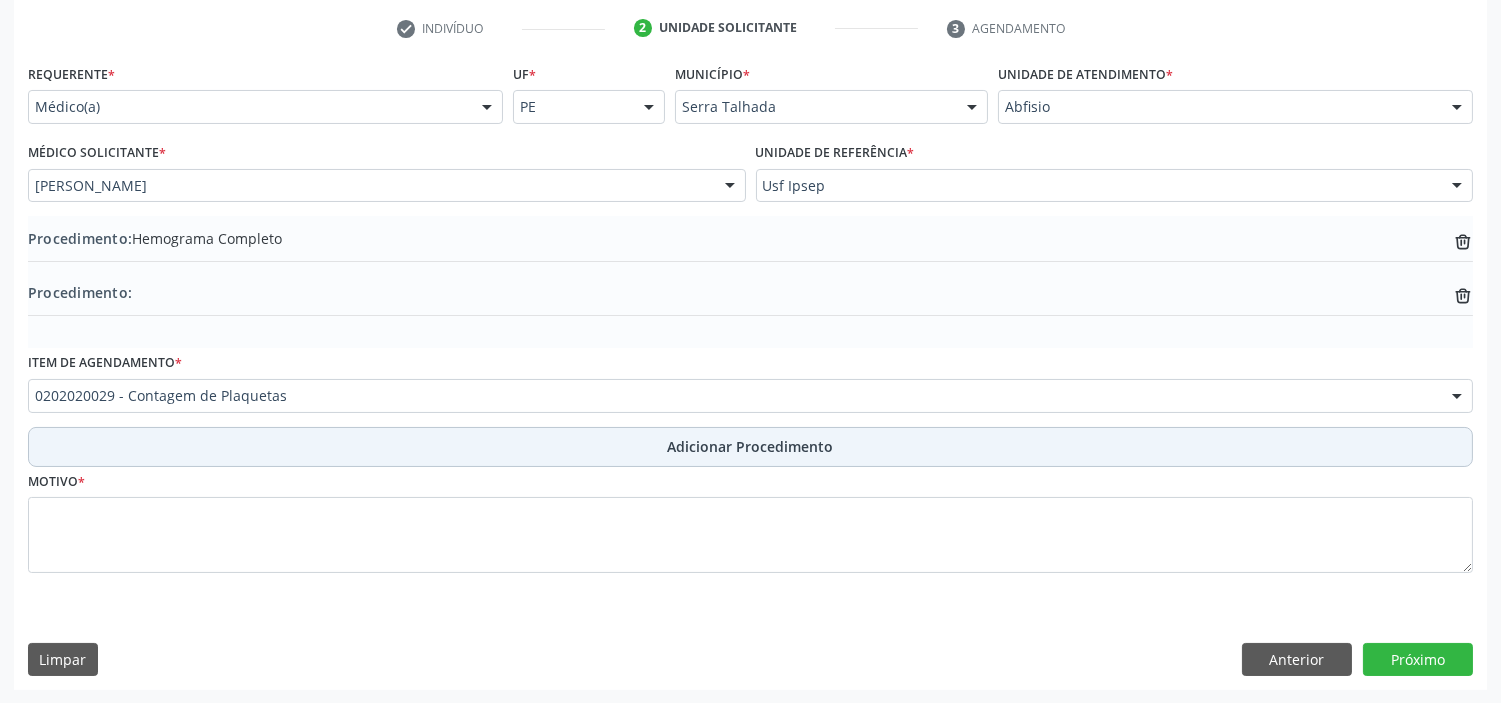click on "Adicionar Procedimento" at bounding box center [751, 446] 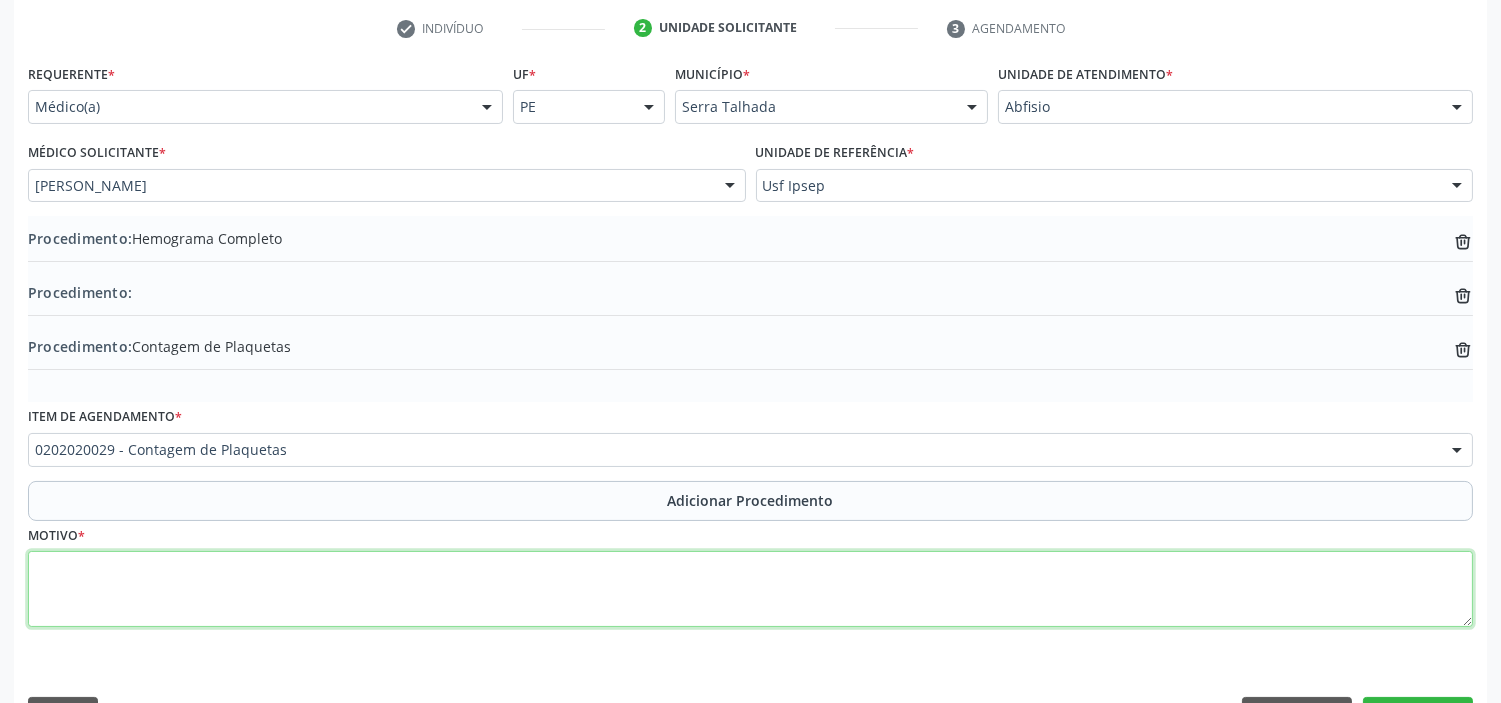 click at bounding box center (750, 589) 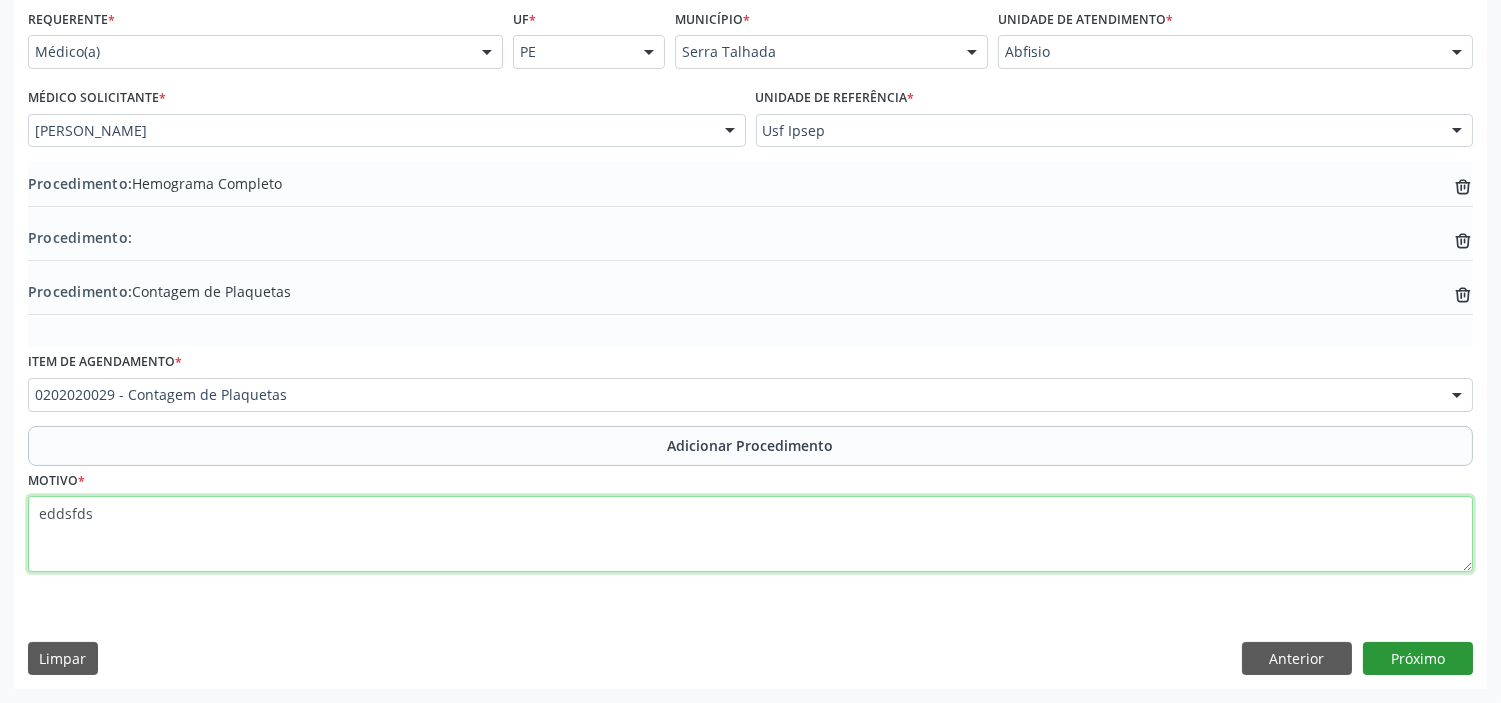 type on "eddsfds" 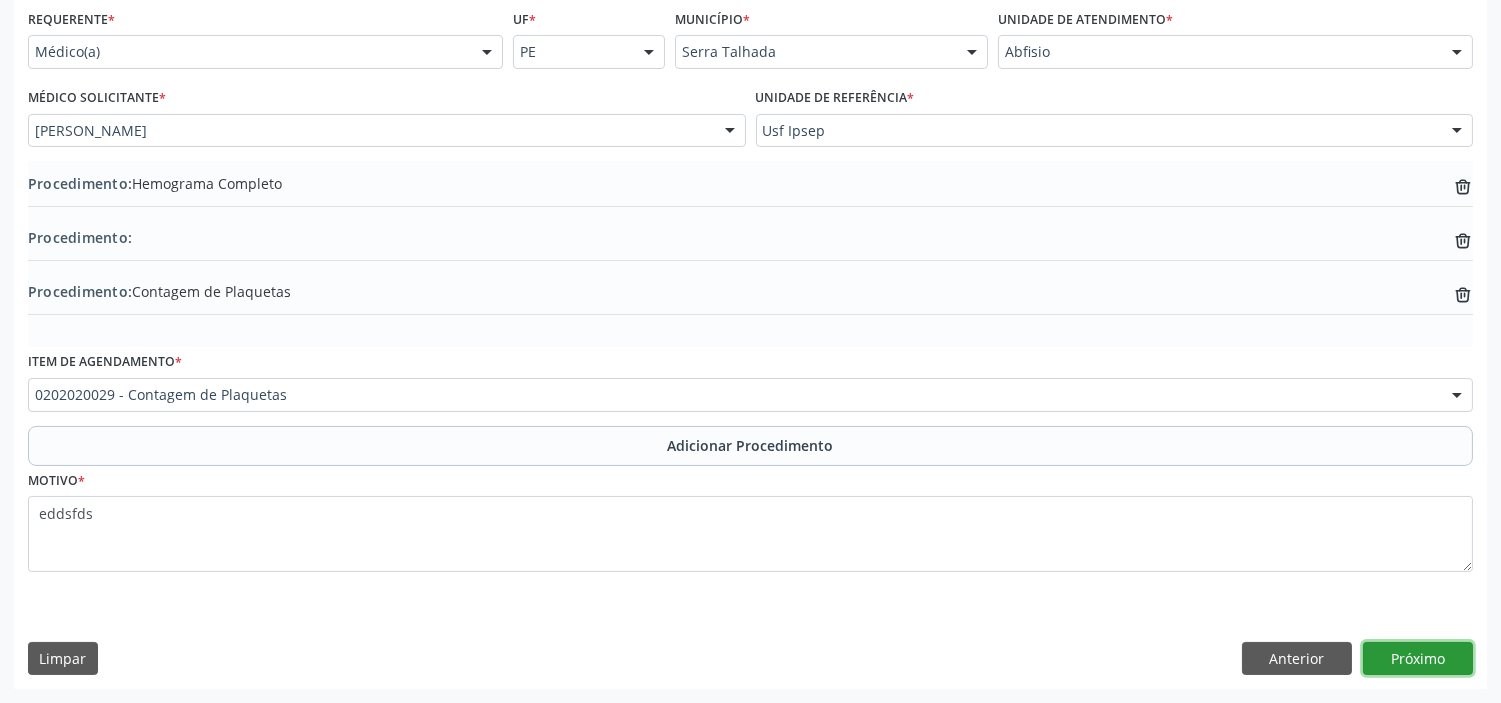 click on "Próximo" at bounding box center [1418, 659] 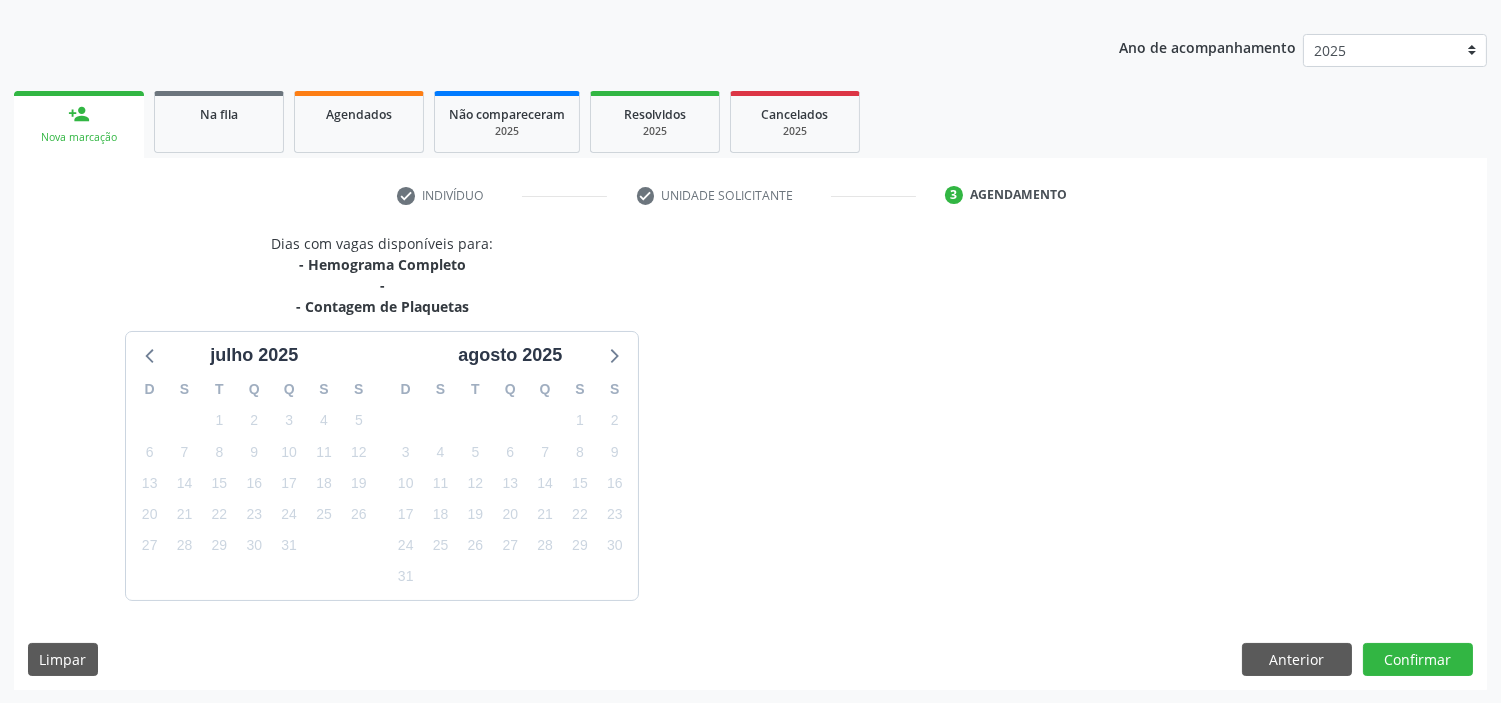 scroll, scrollTop: 267, scrollLeft: 0, axis: vertical 